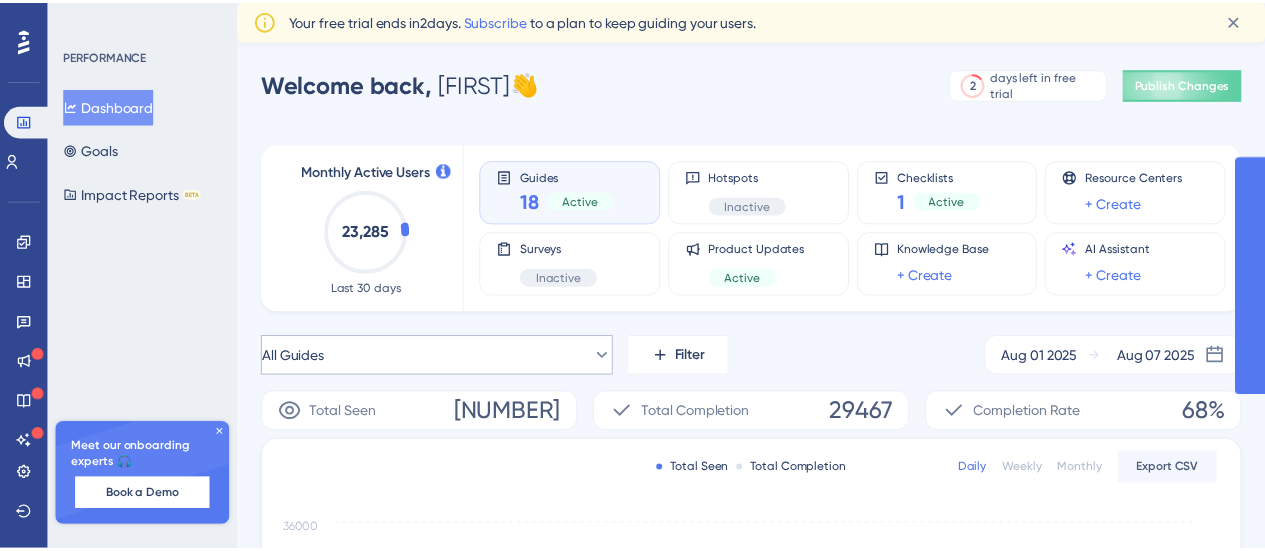 scroll, scrollTop: 0, scrollLeft: 0, axis: both 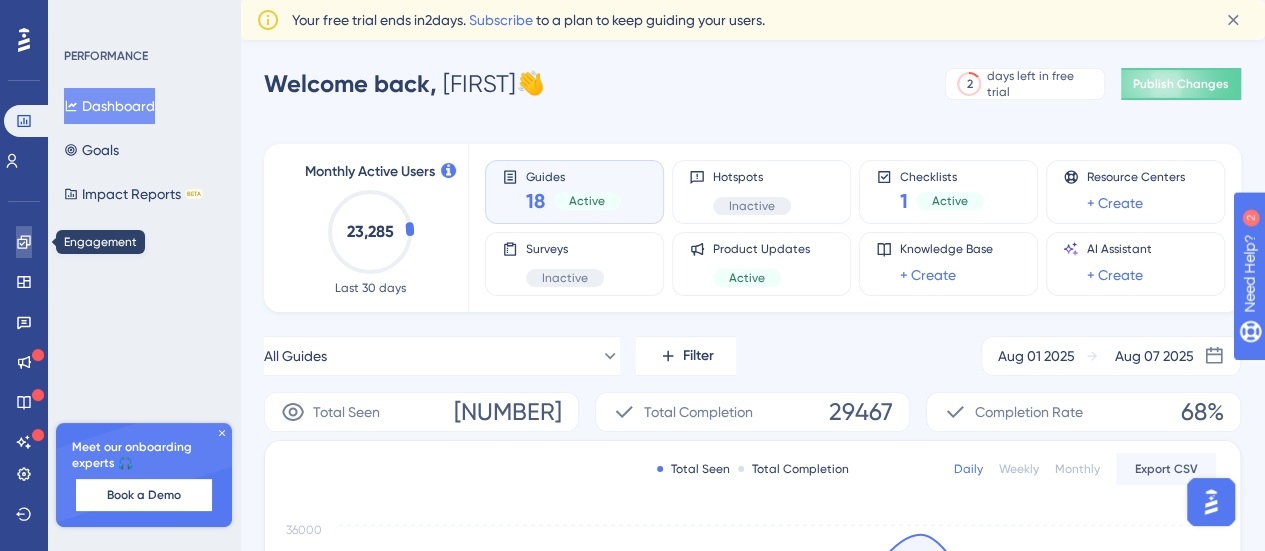 click at bounding box center [24, 242] 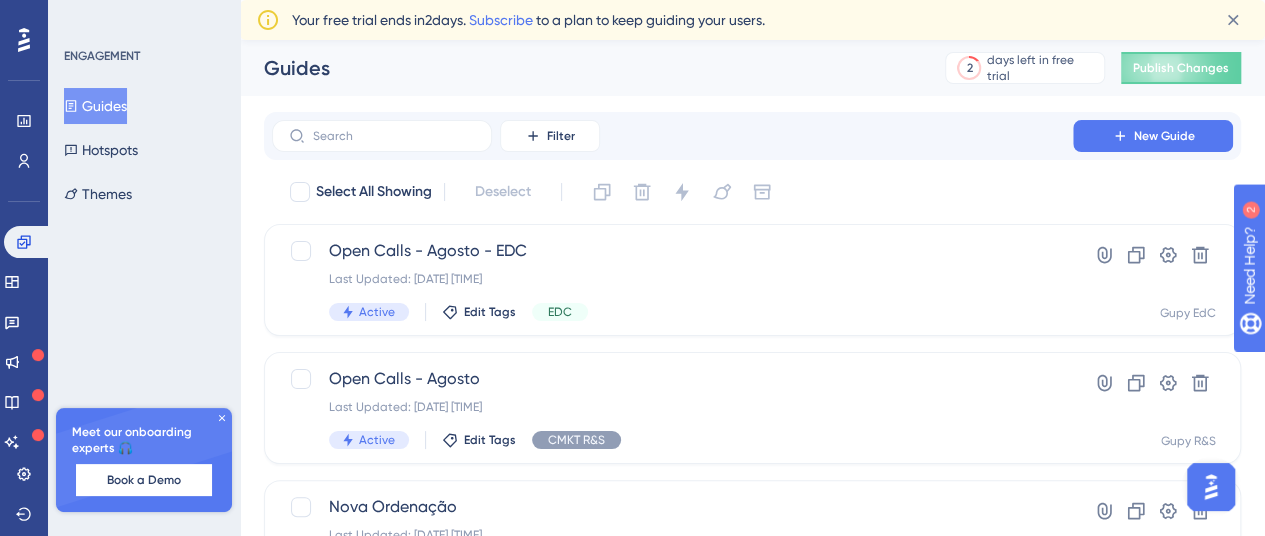click on "Meet our onboarding experts 🎧 Book a Demo" at bounding box center (144, 460) 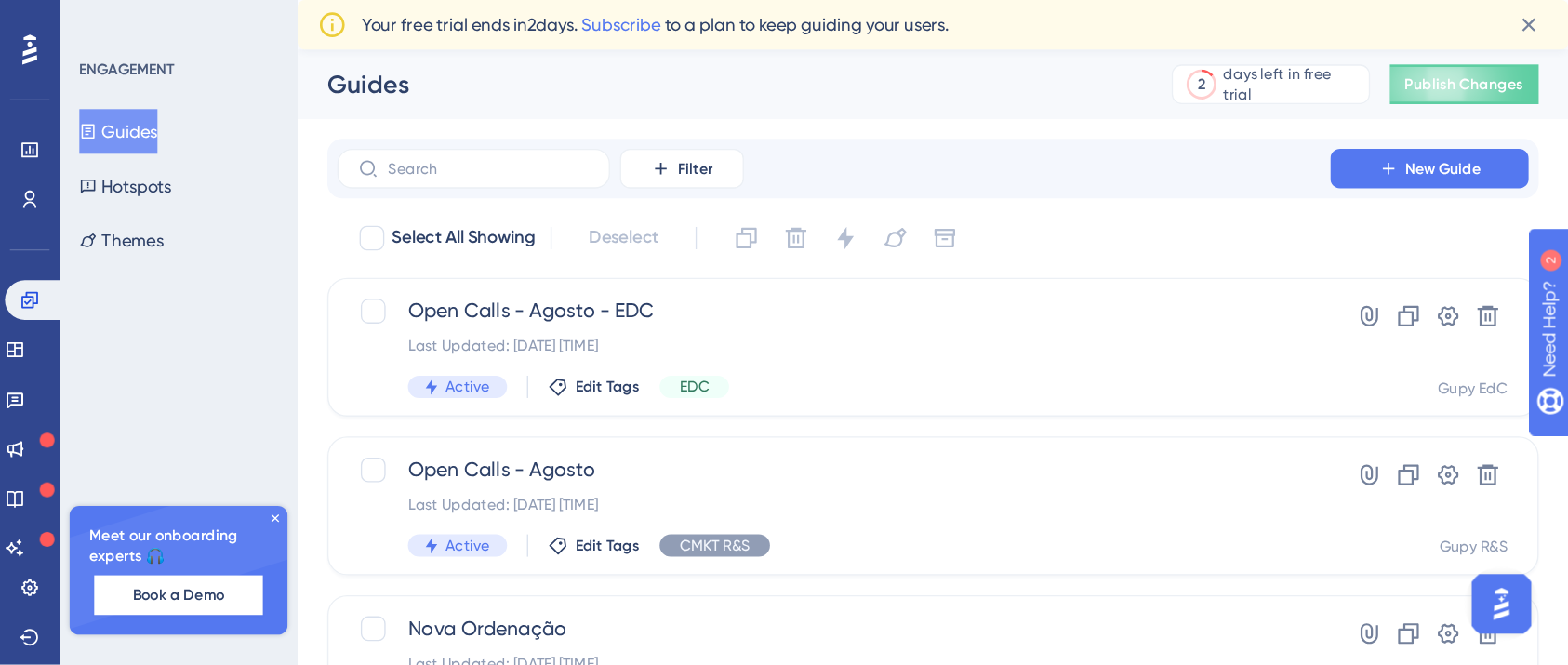 scroll, scrollTop: 0, scrollLeft: 0, axis: both 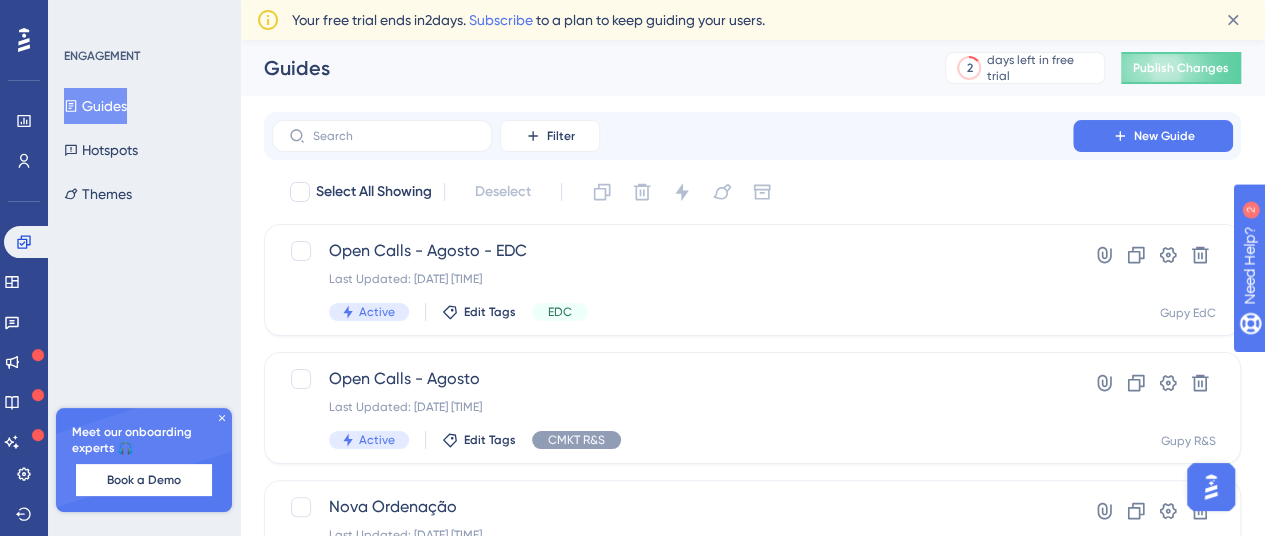 click 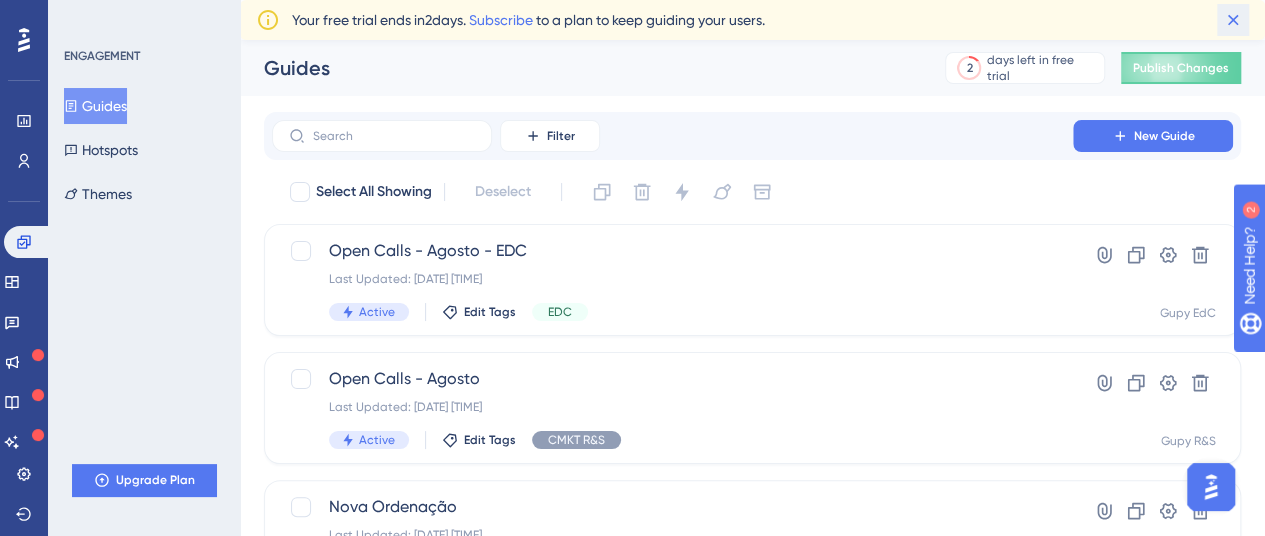 click 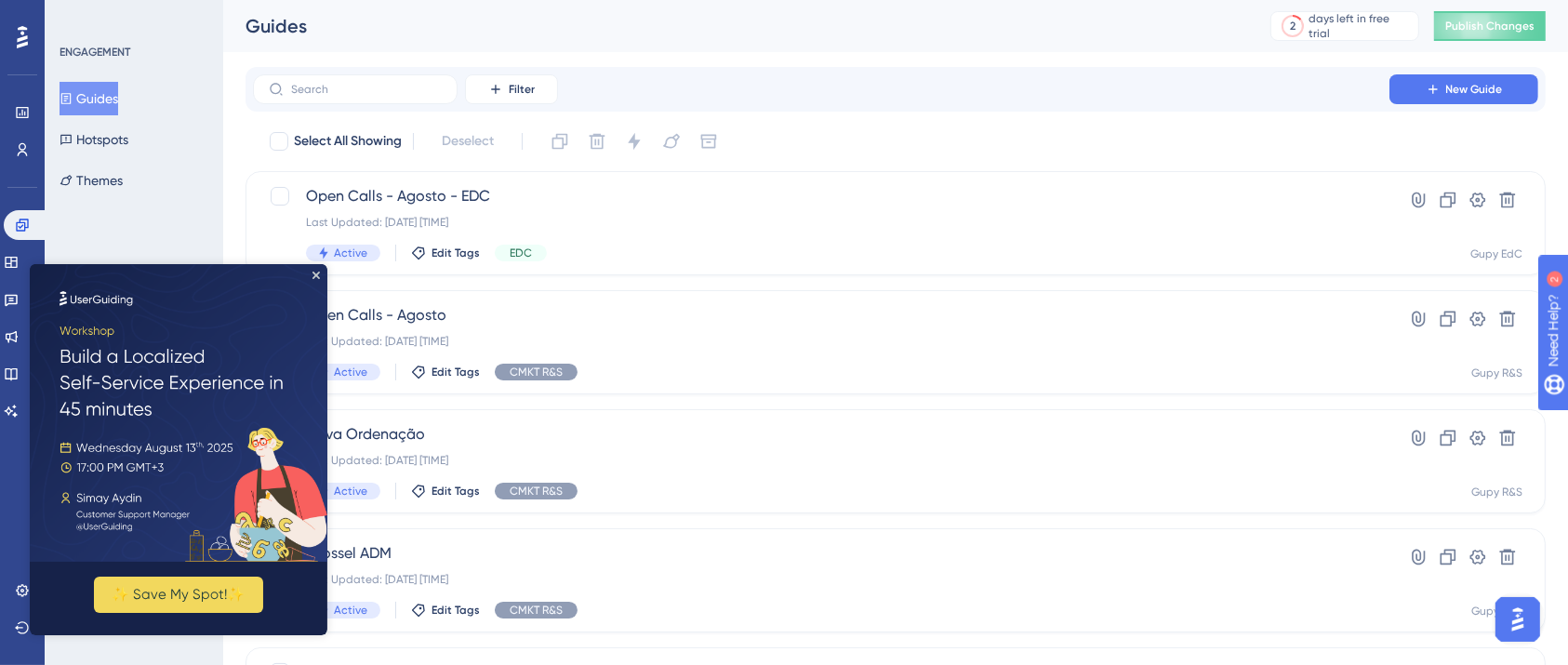 drag, startPoint x: 1148, startPoint y: 0, endPoint x: 554, endPoint y: 56, distance: 596.6339 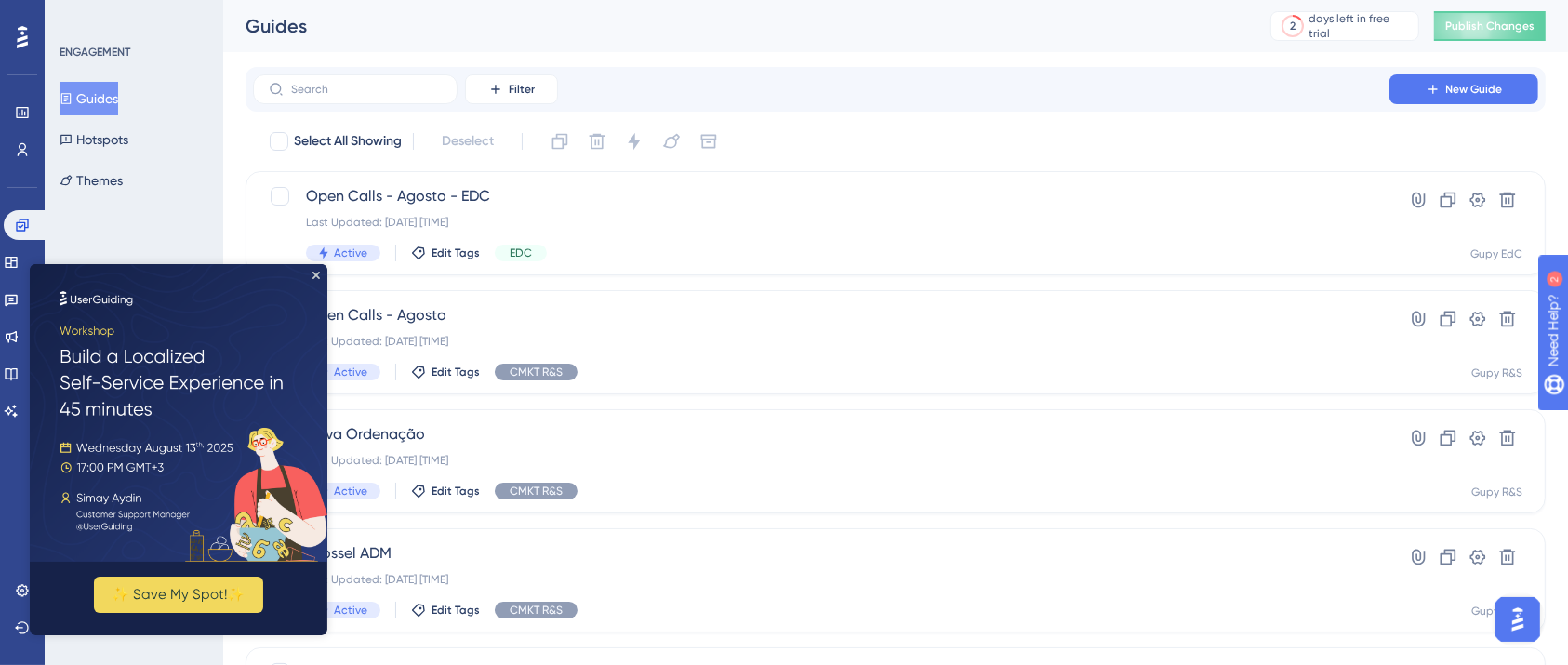 click at bounding box center (179, 412) 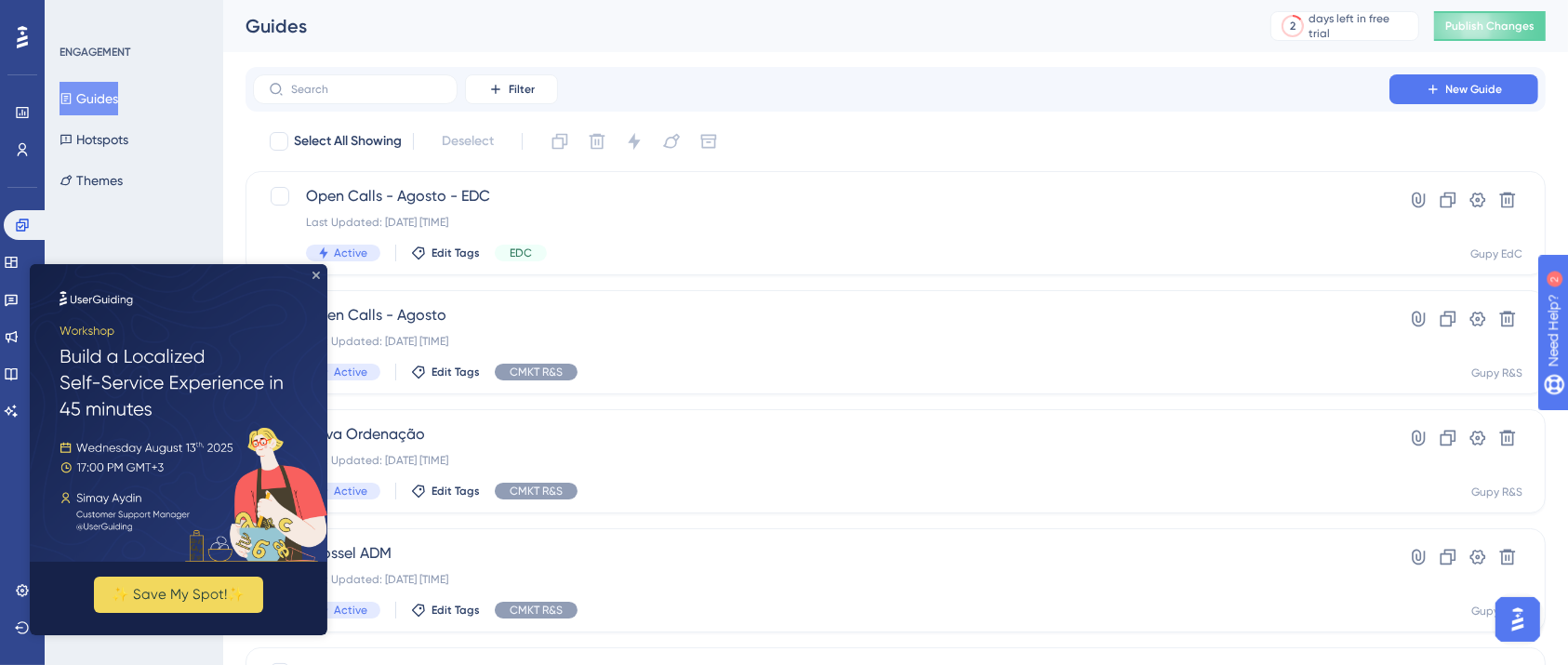 click 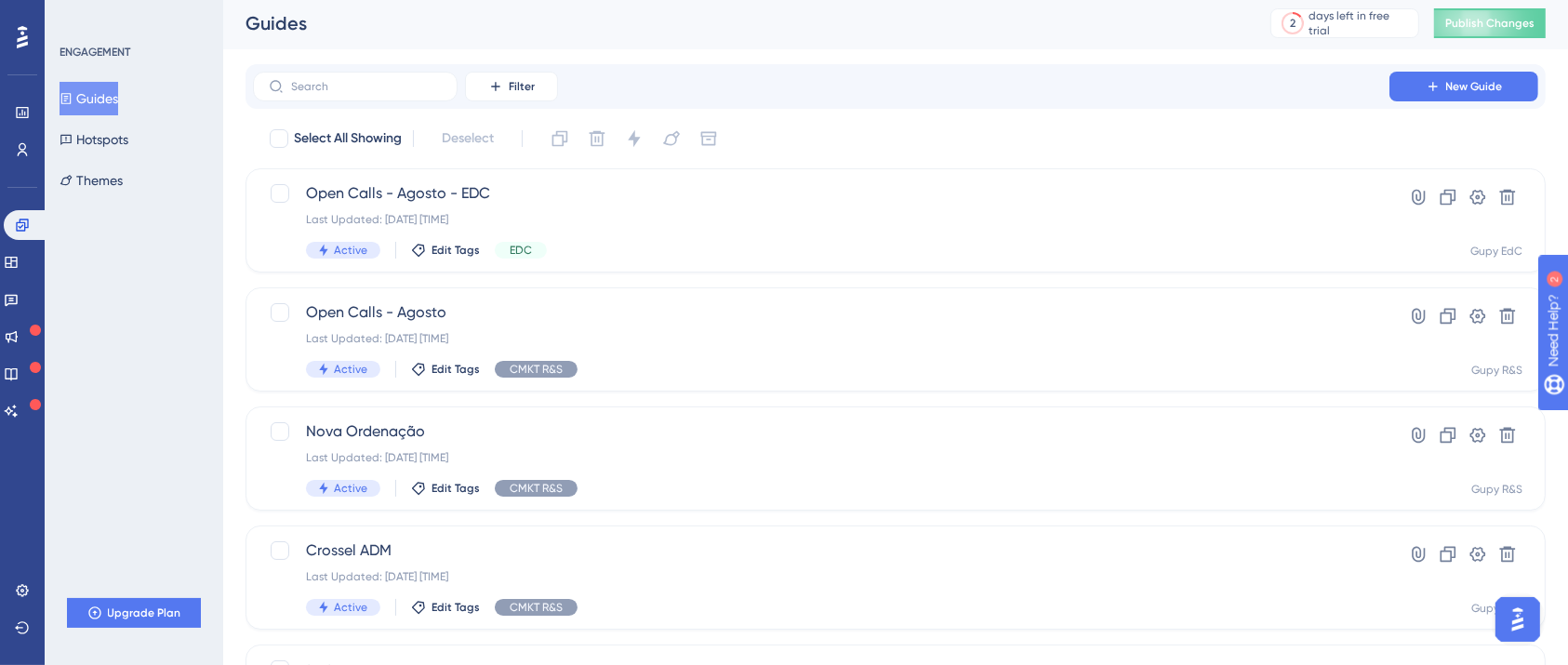 scroll, scrollTop: 0, scrollLeft: 0, axis: both 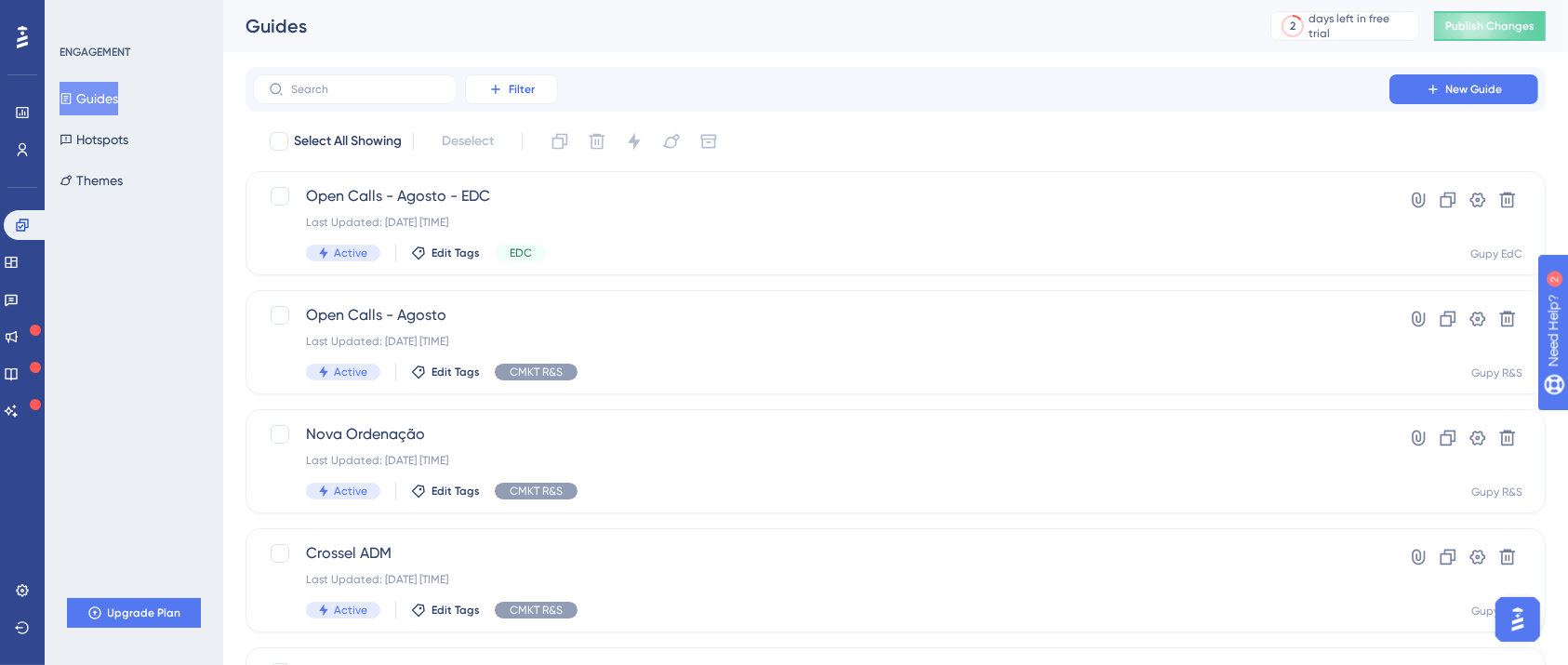 click on "Filter" at bounding box center (512, 89) 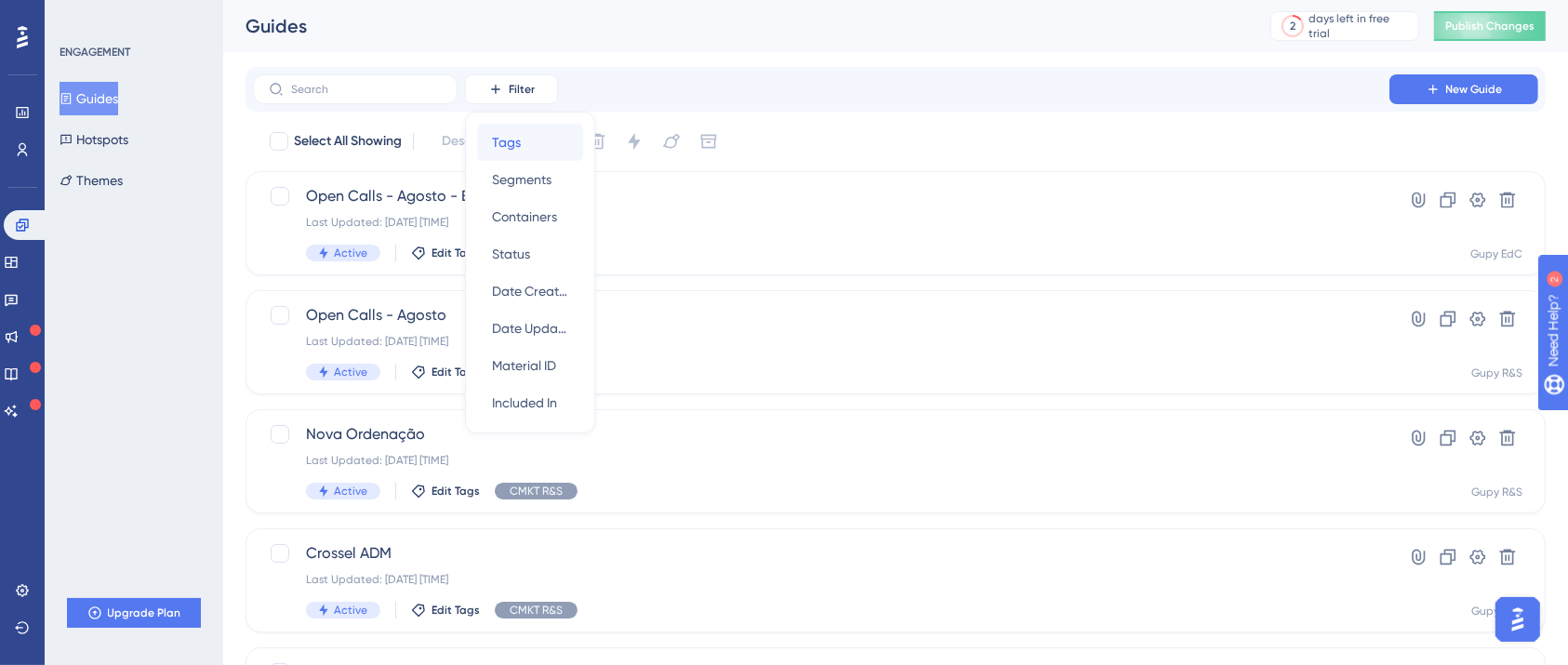 click on "Tags" at bounding box center [506, 142] 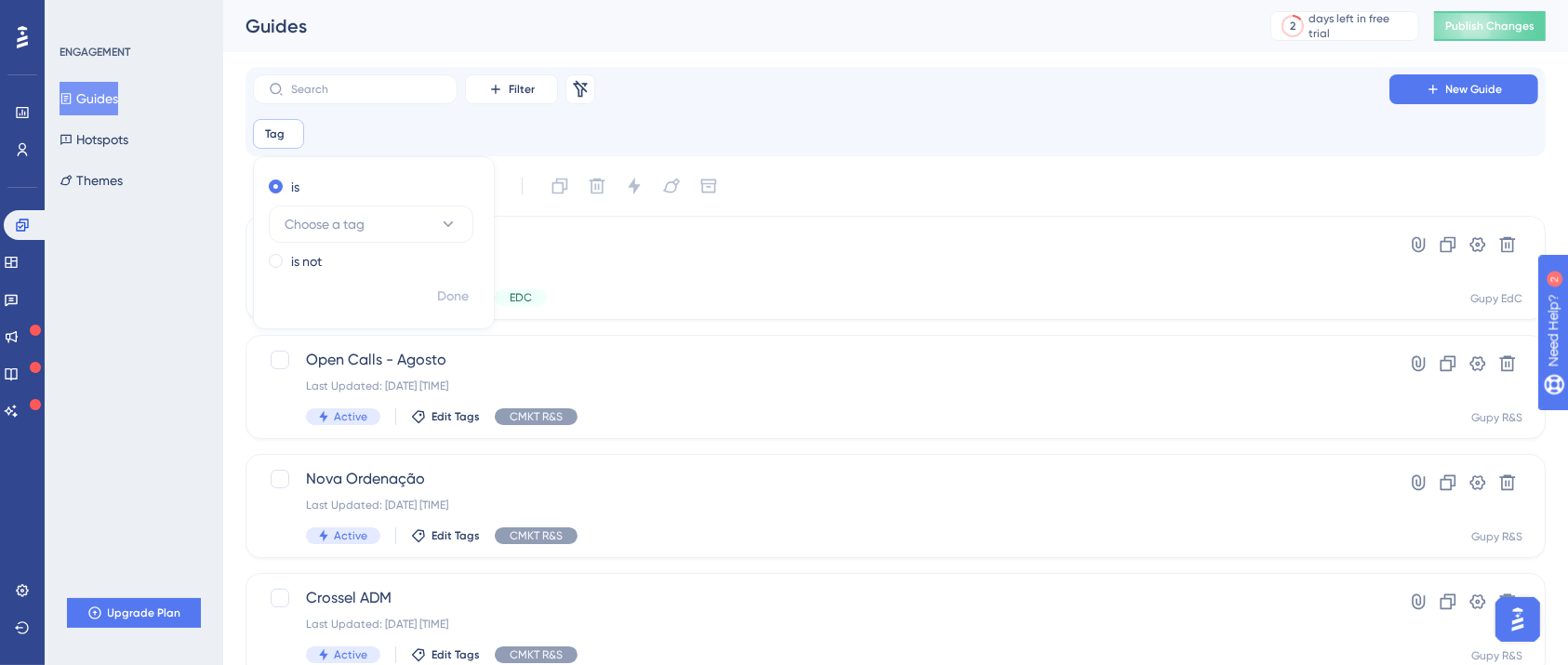 click on "Tag Remove is Choose a tag is not Done" at bounding box center [896, 134] 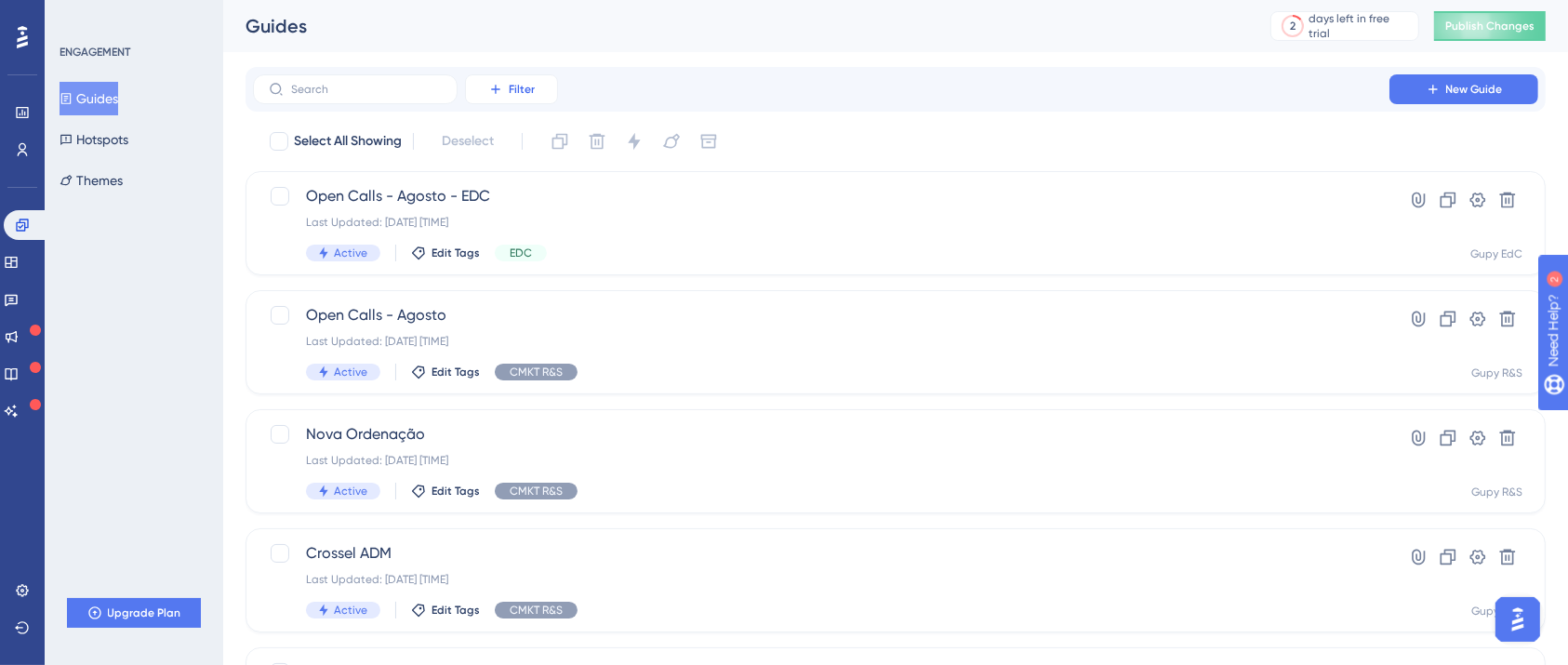 click on "Filter" at bounding box center (522, 89) 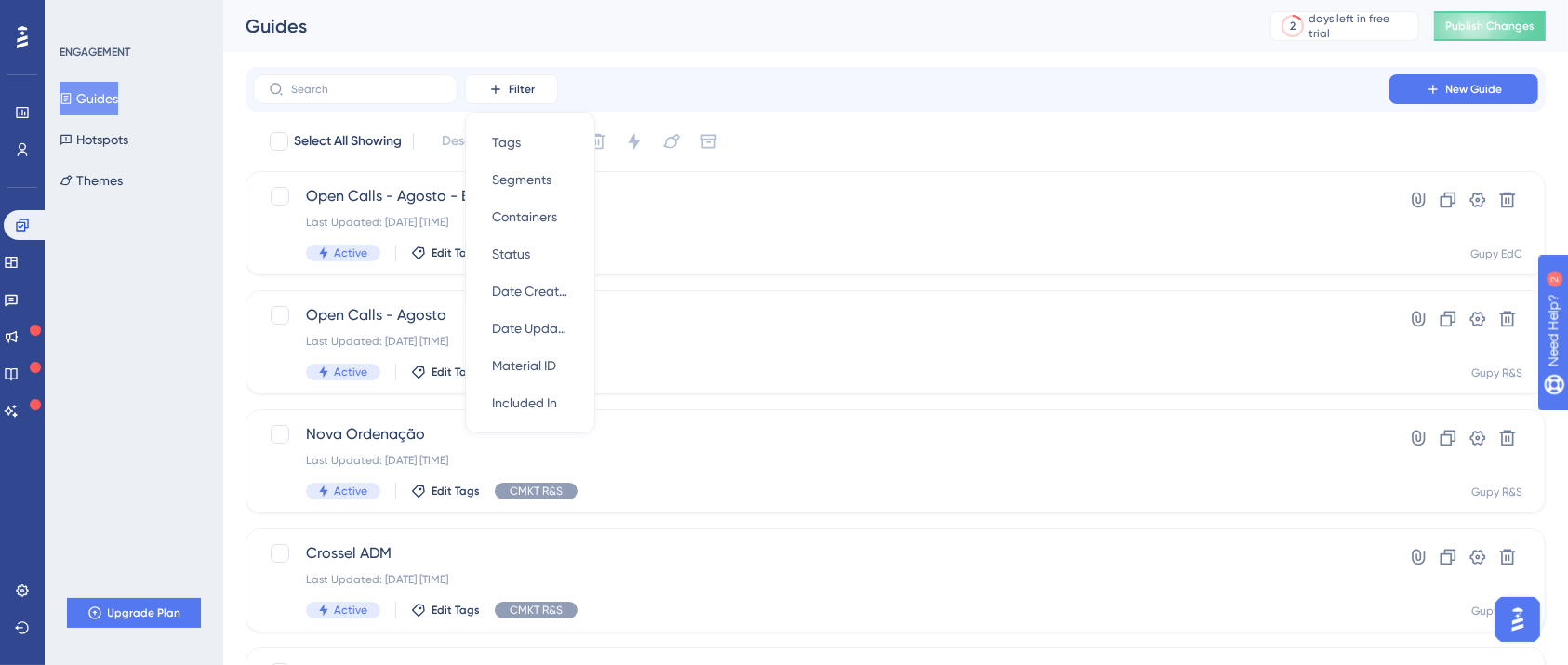 click on "Filter Tags Tags Segments Segments Containers Containers Status Status Date Created Date Created Date Updated Date Updated Material ID Material ID Included In Included In New Guide" at bounding box center (896, 89) 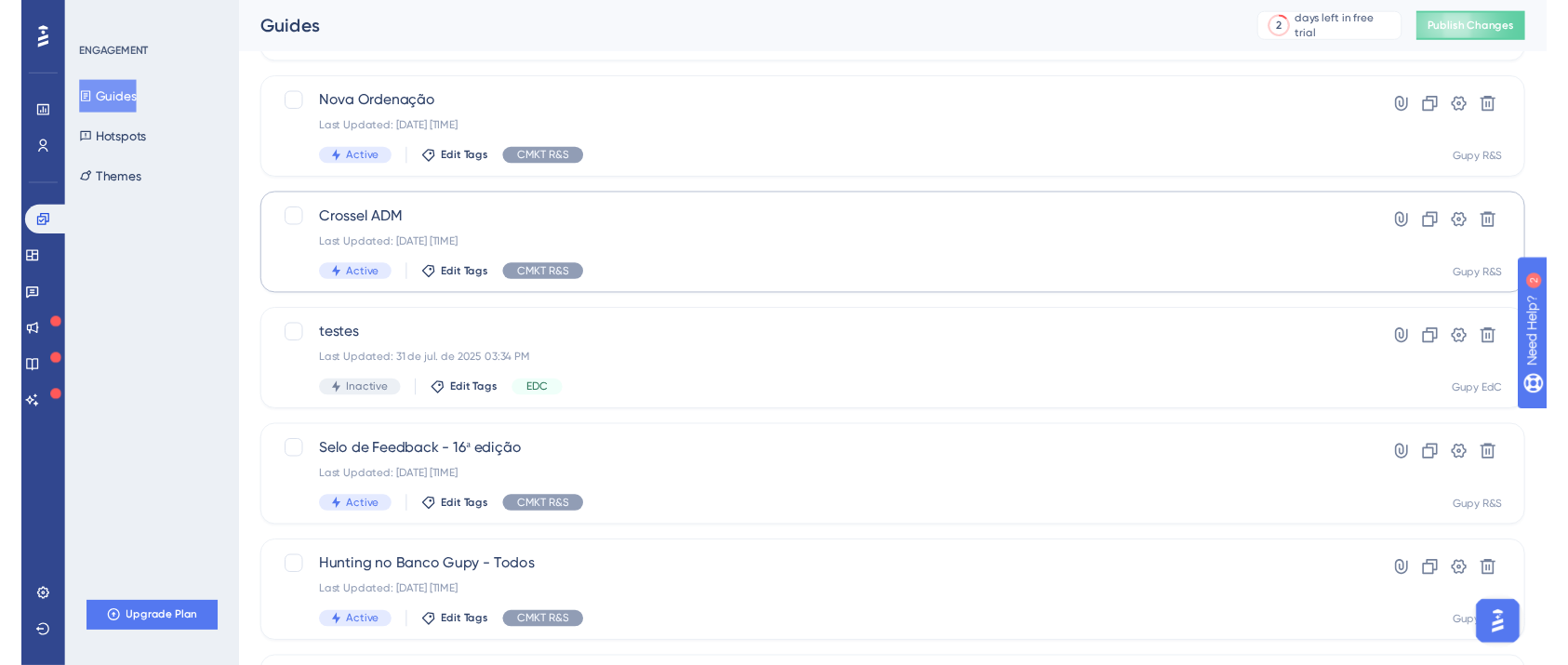 scroll, scrollTop: 0, scrollLeft: 0, axis: both 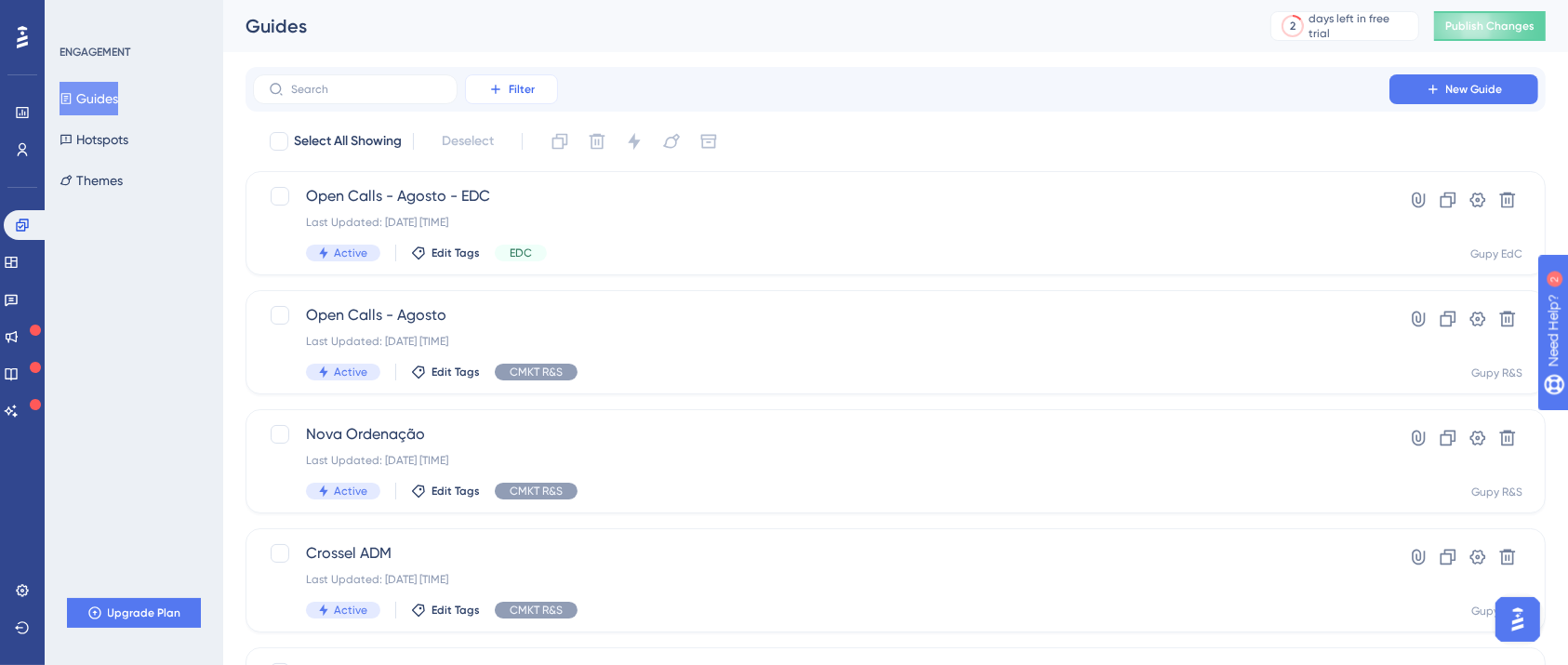 click 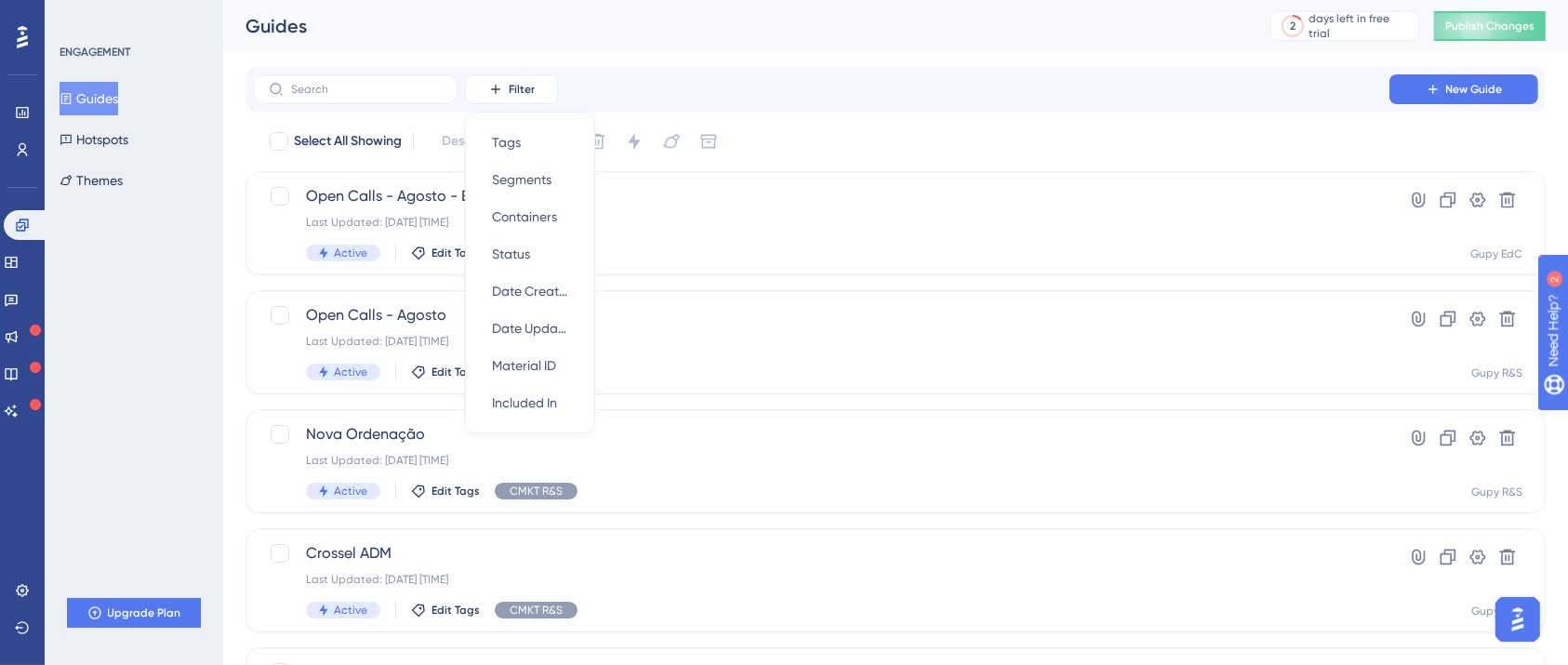 click on "Last Updated: [DATE] [TIME]" at bounding box center (896, 707) 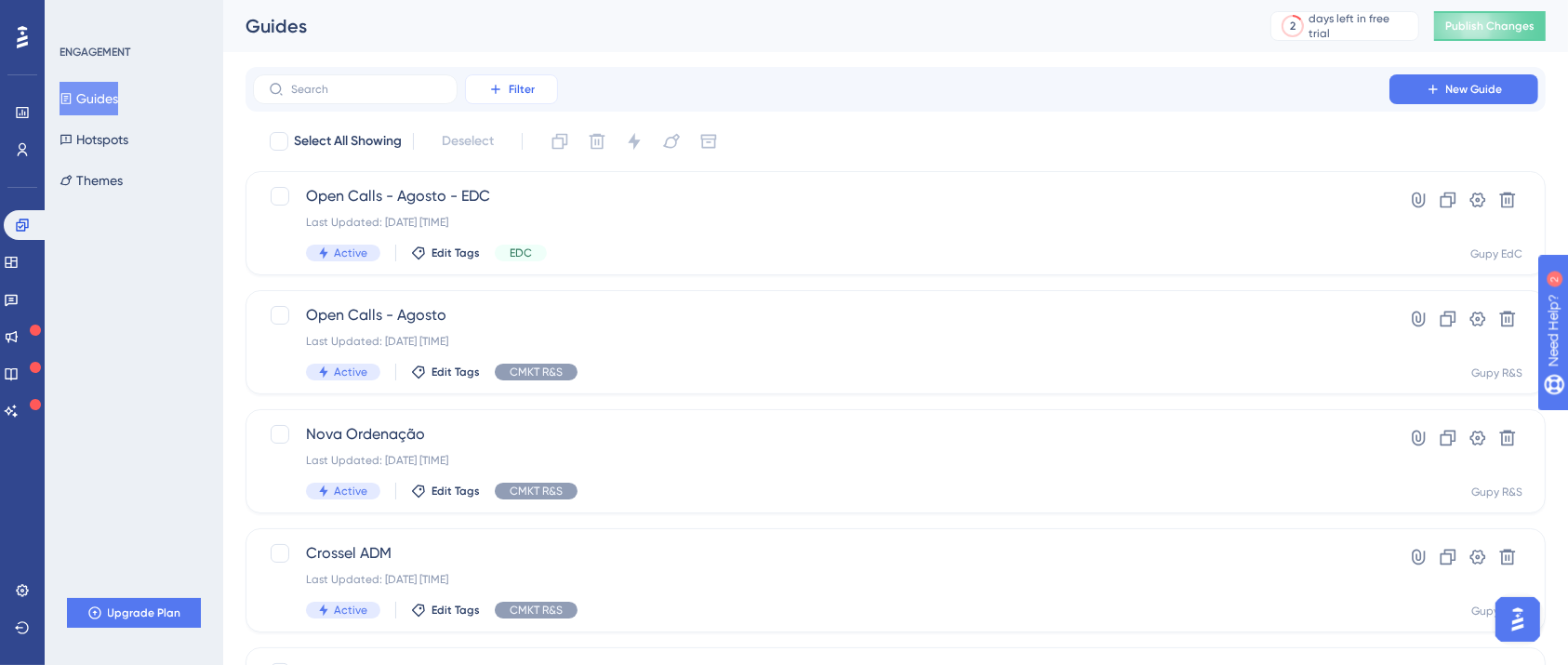 click on "Filter" at bounding box center [512, 89] 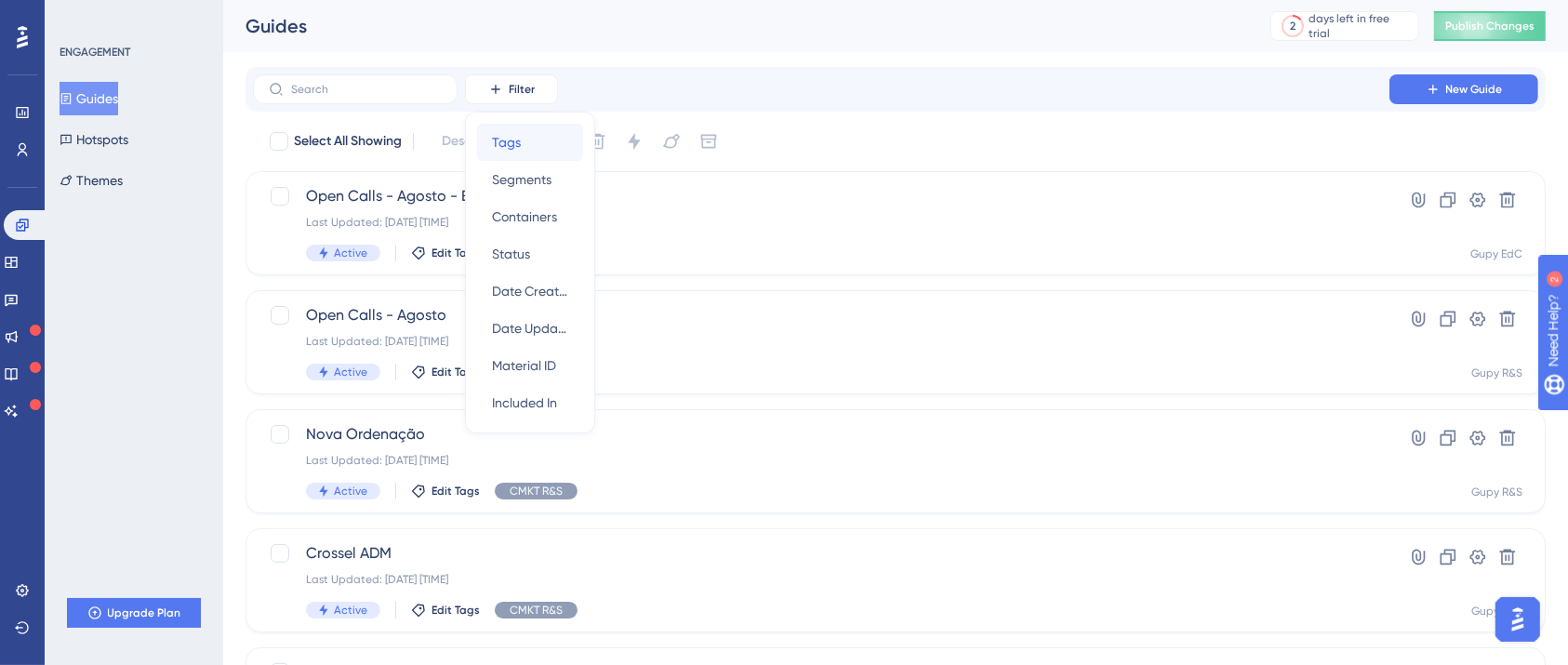 click on "Tags" at bounding box center [506, 142] 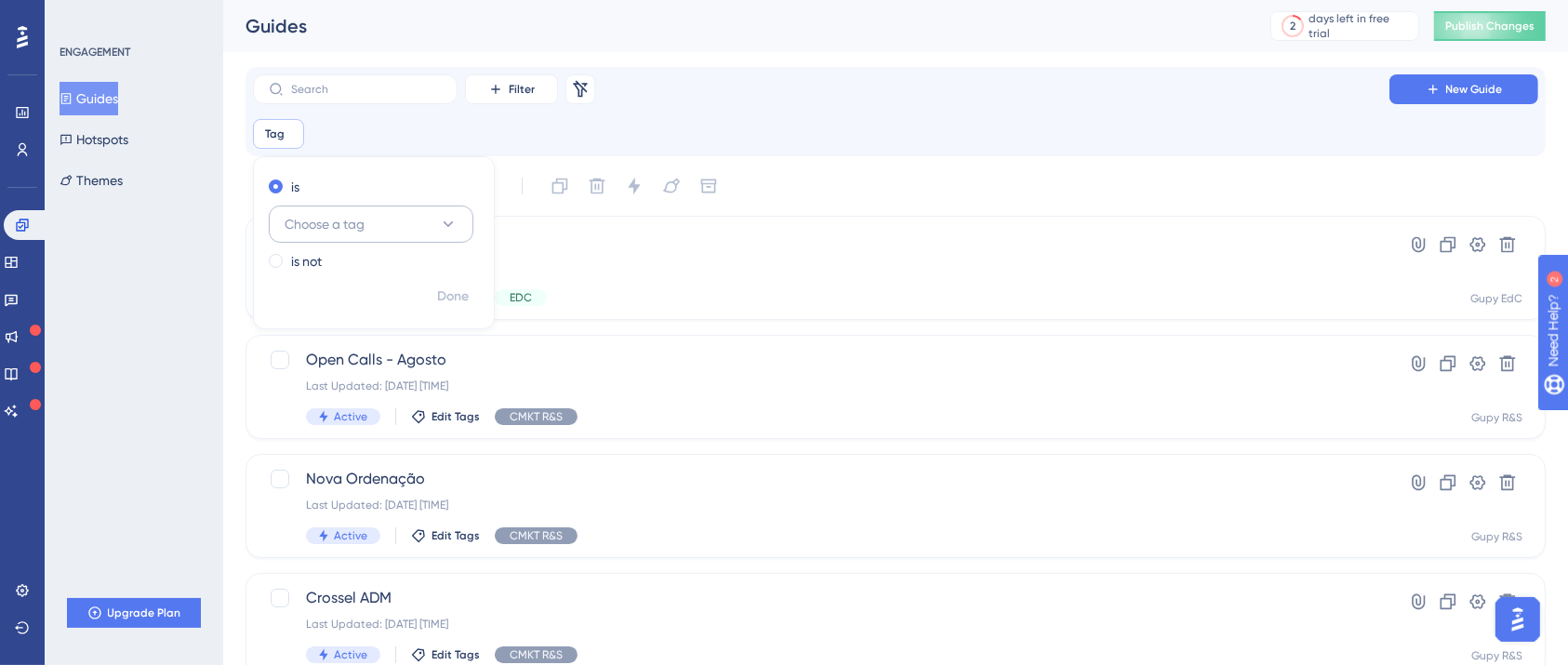 click 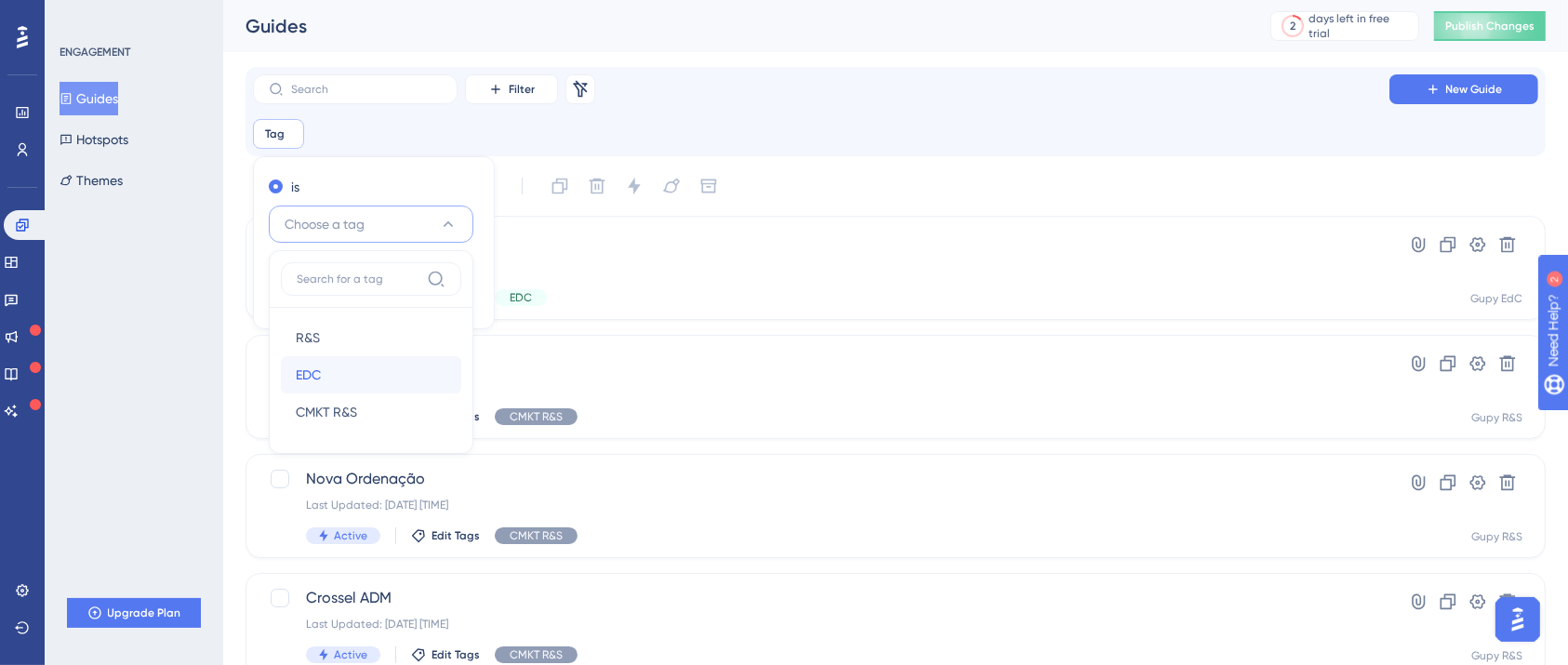 click on "EDC EDC" at bounding box center (371, 375) 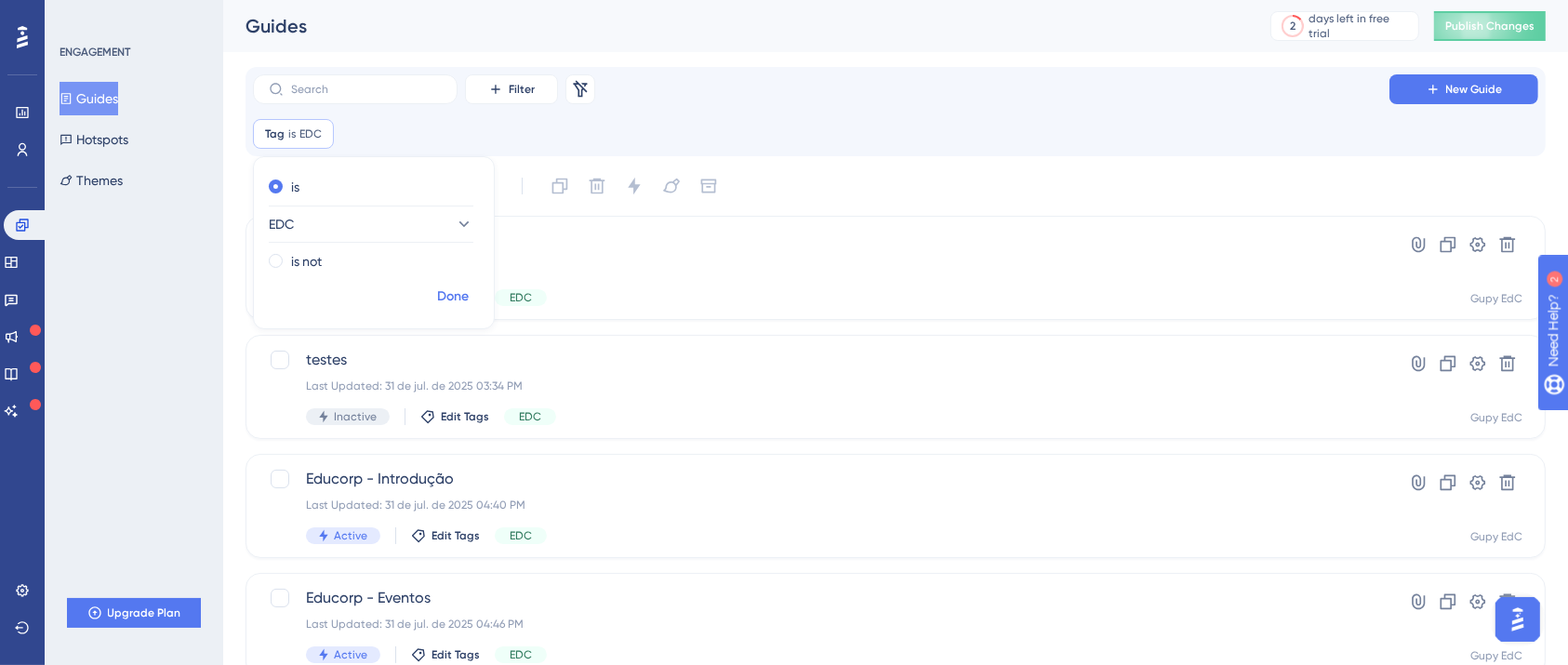 click on "Done" at bounding box center (453, 297) 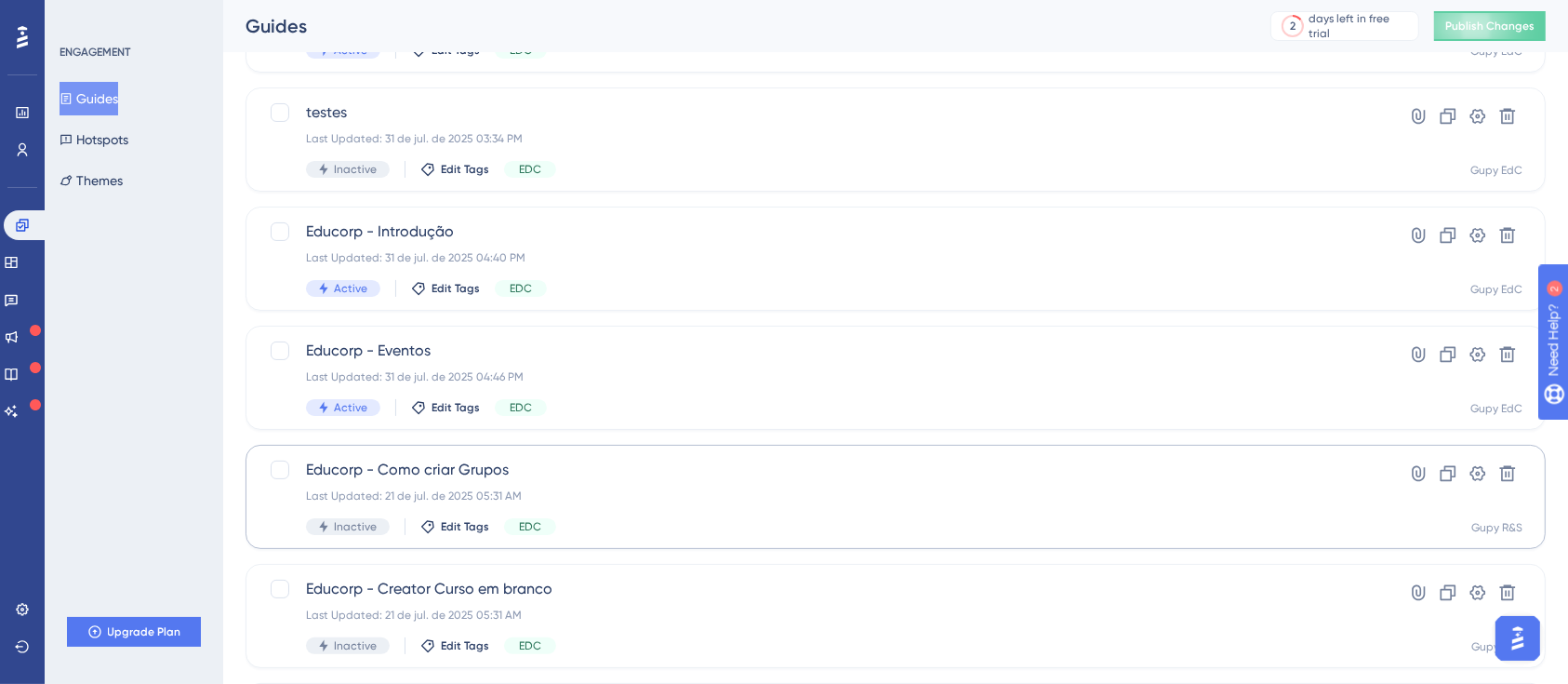 scroll, scrollTop: 372, scrollLeft: 0, axis: vertical 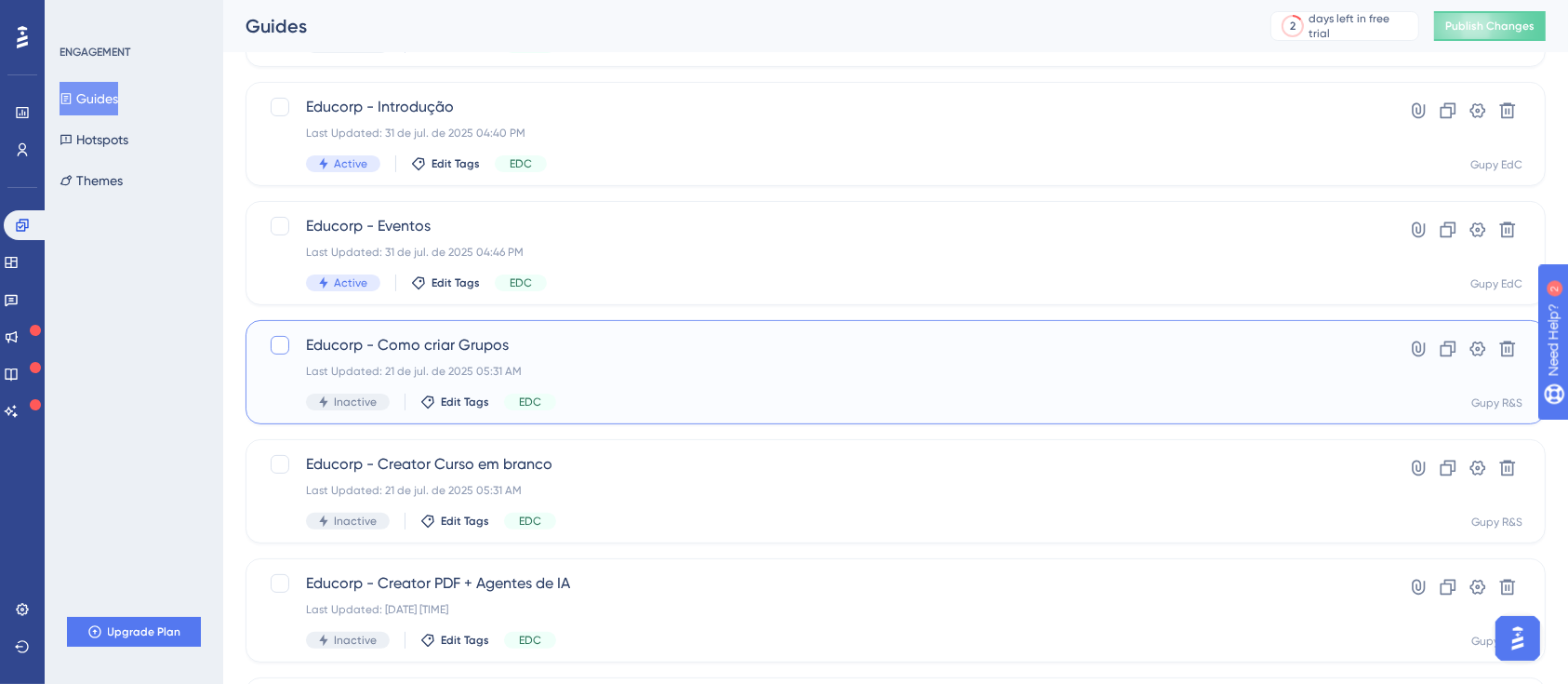 click at bounding box center [280, 345] 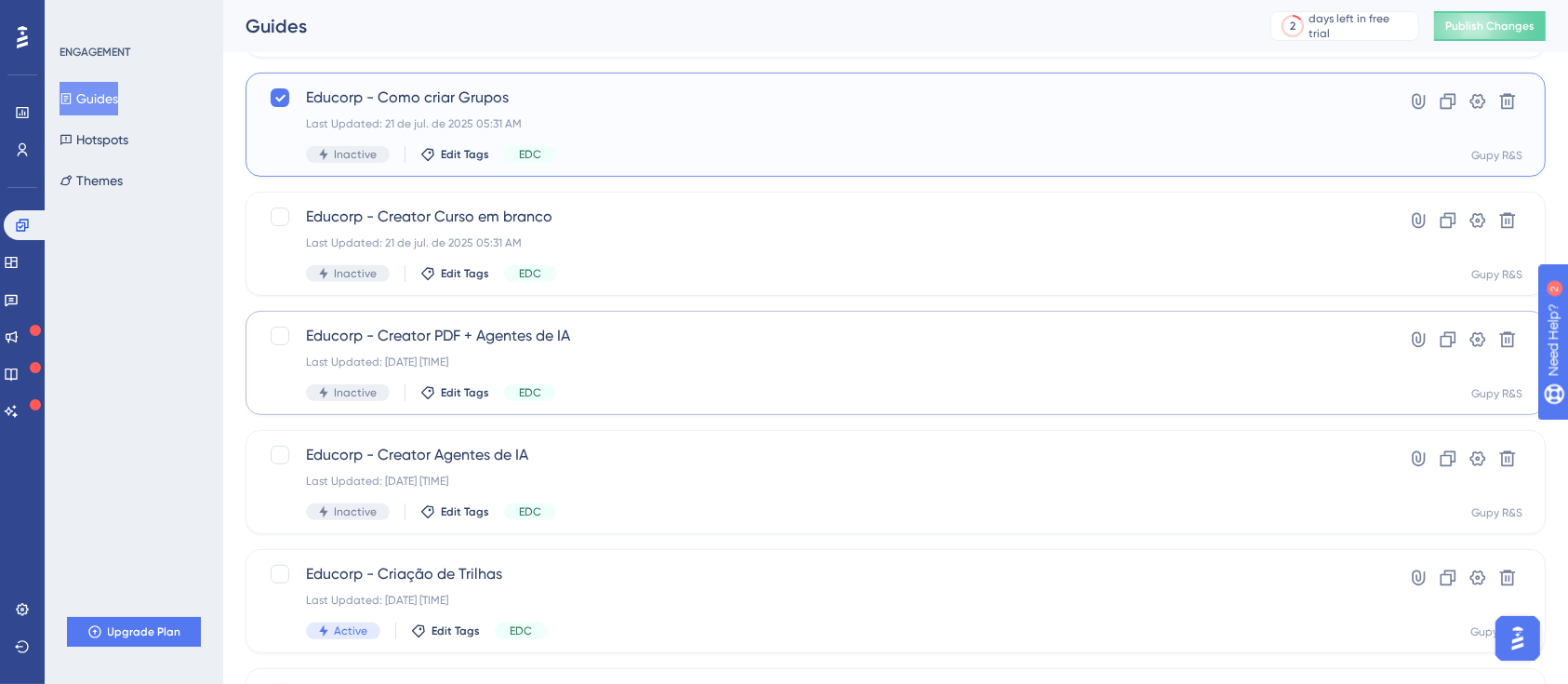 scroll, scrollTop: 496, scrollLeft: 0, axis: vertical 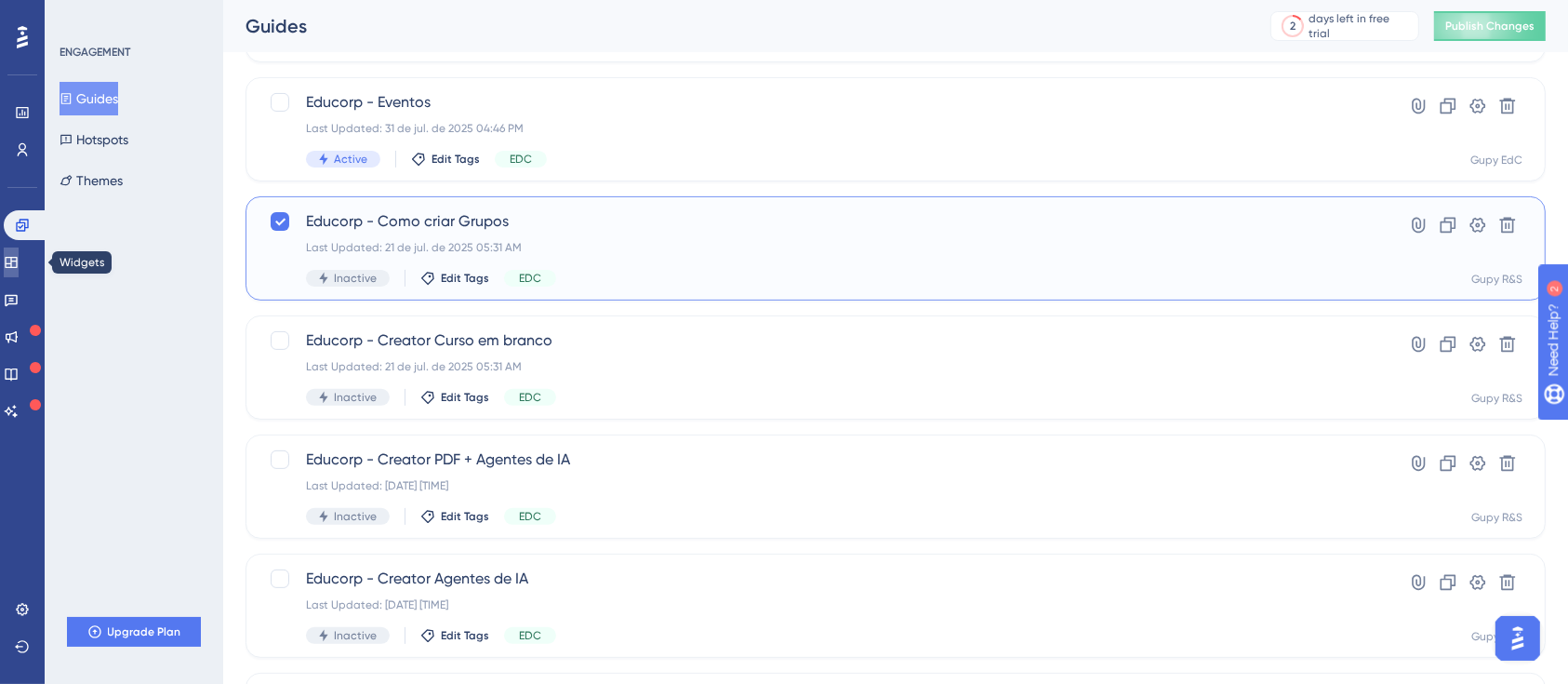 click 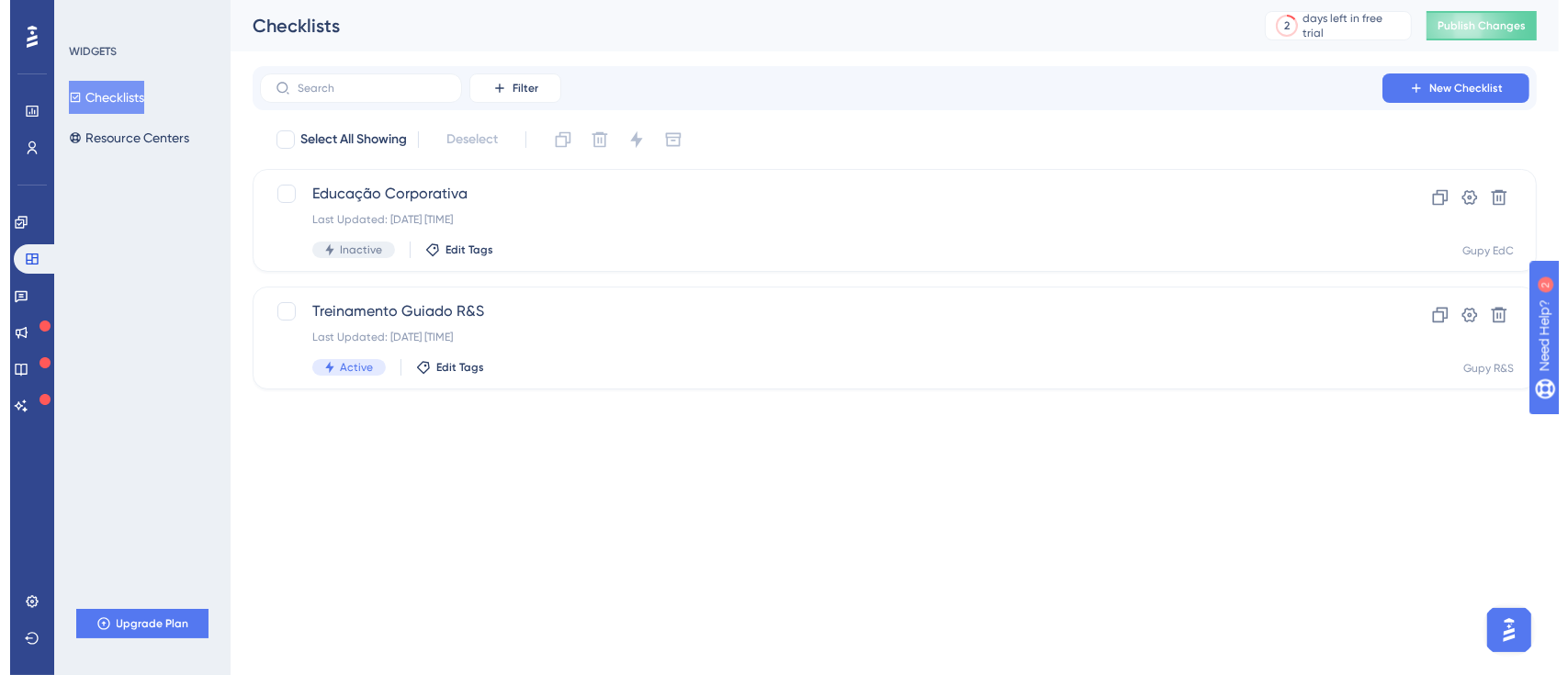 scroll, scrollTop: 0, scrollLeft: 0, axis: both 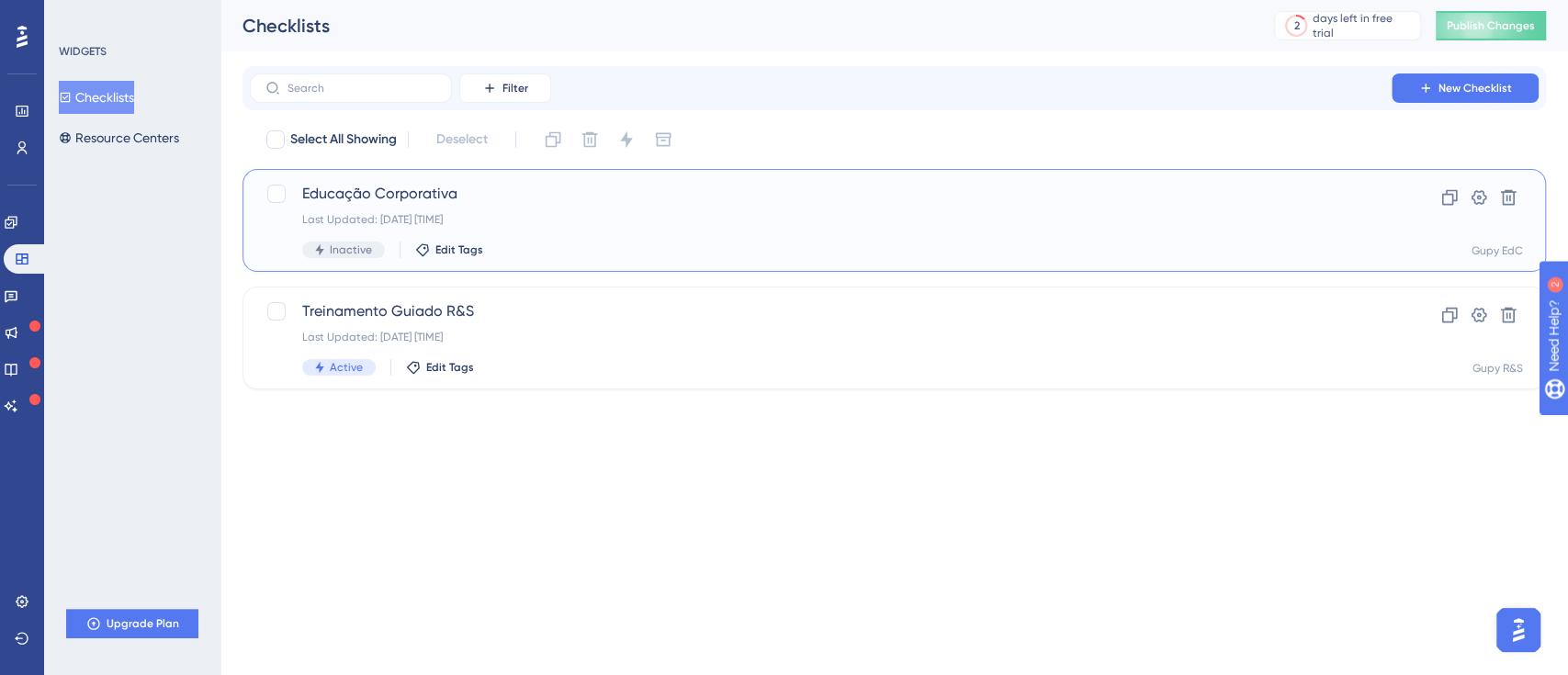 click on "Last Updated: [DATE] [TIME]" at bounding box center (820, 220) 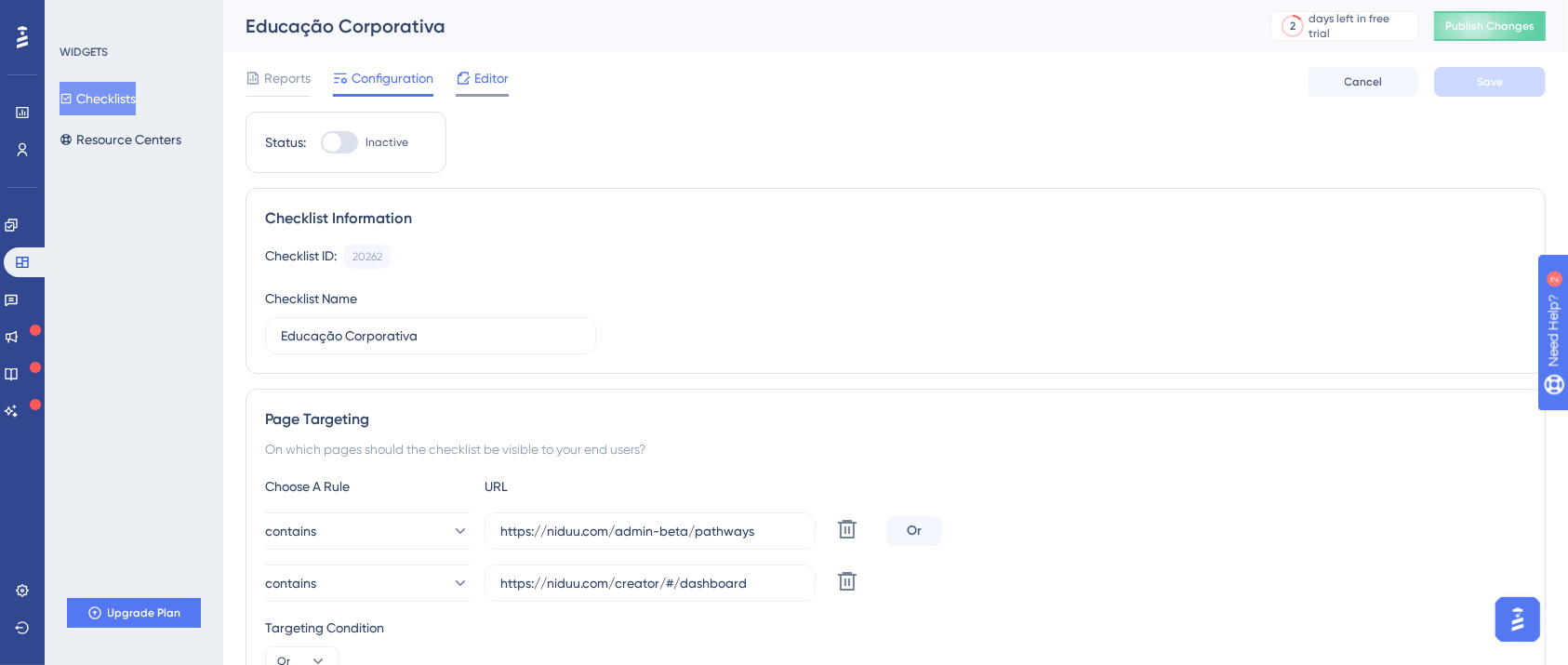 click on "Editor" at bounding box center [491, 78] 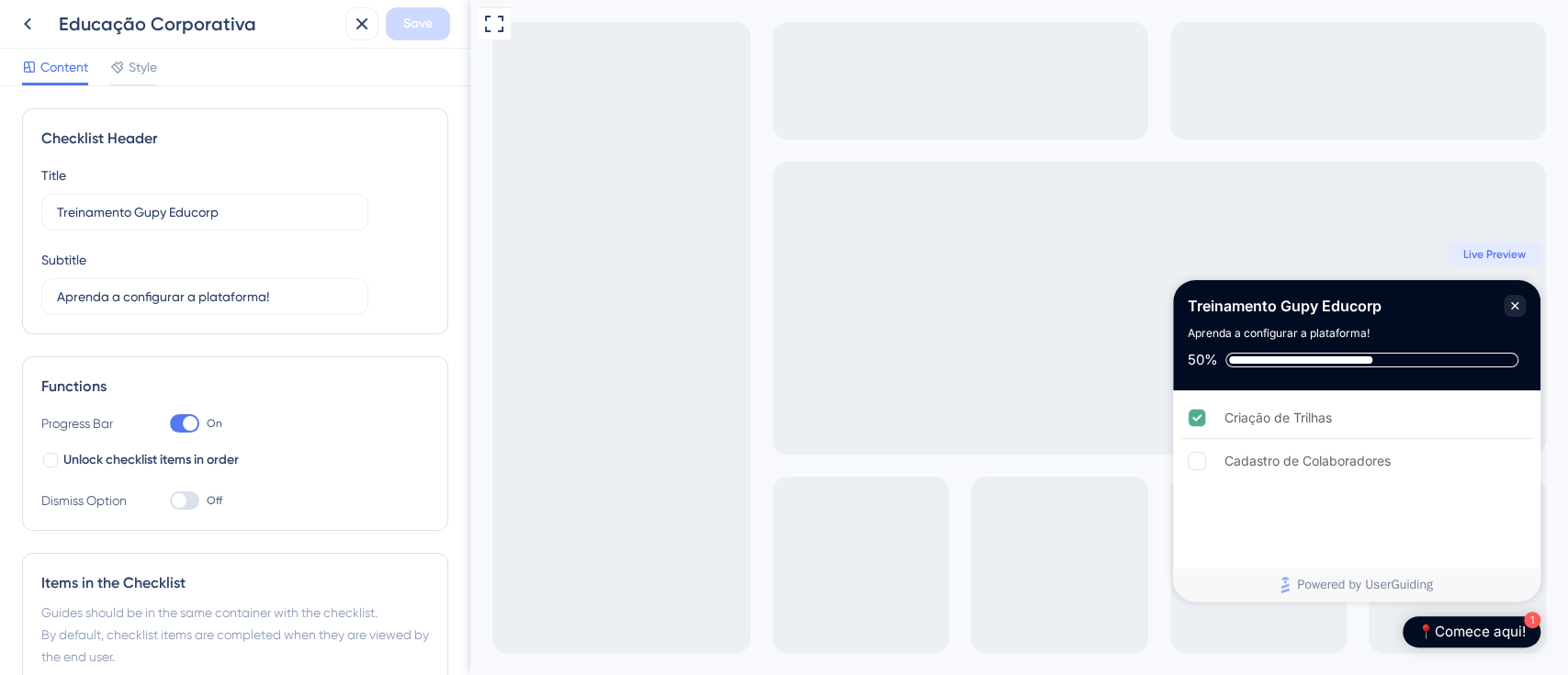 scroll, scrollTop: 0, scrollLeft: 0, axis: both 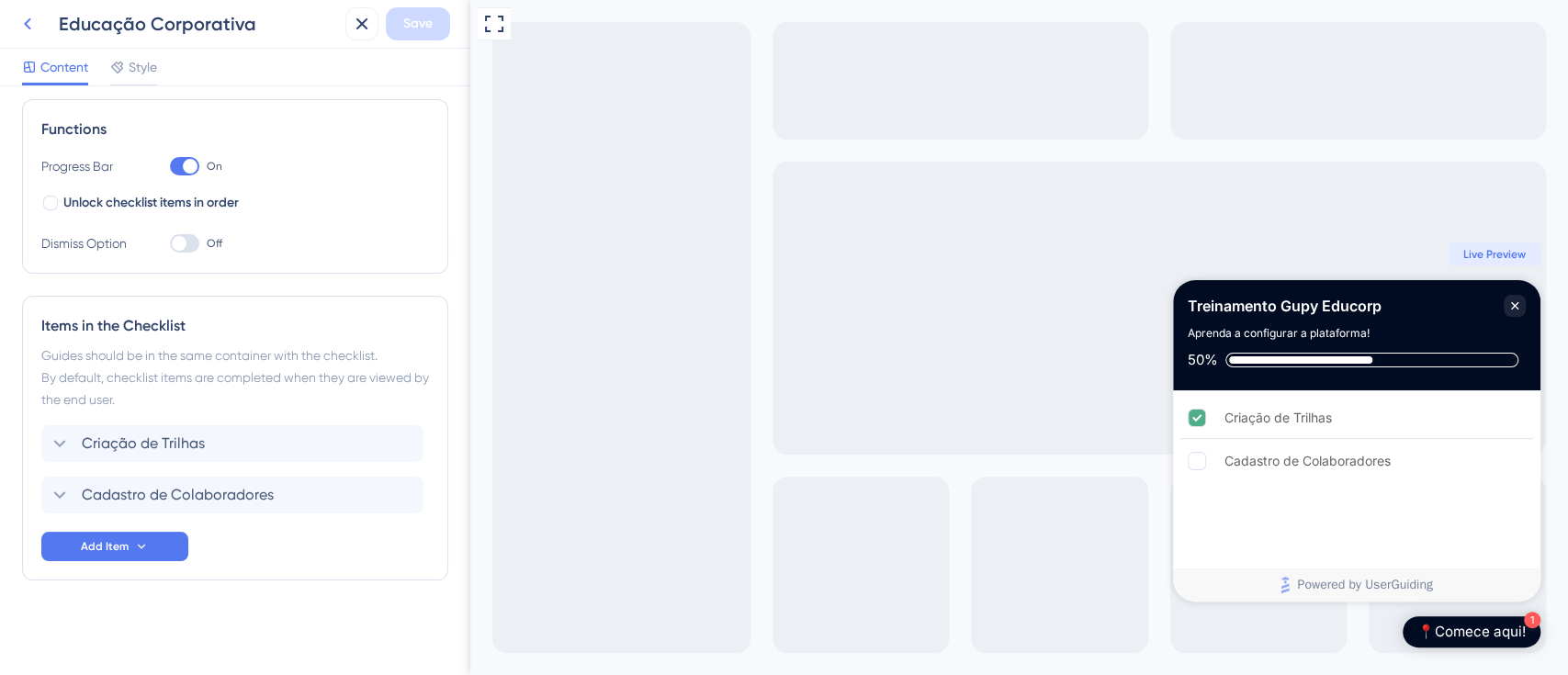 click 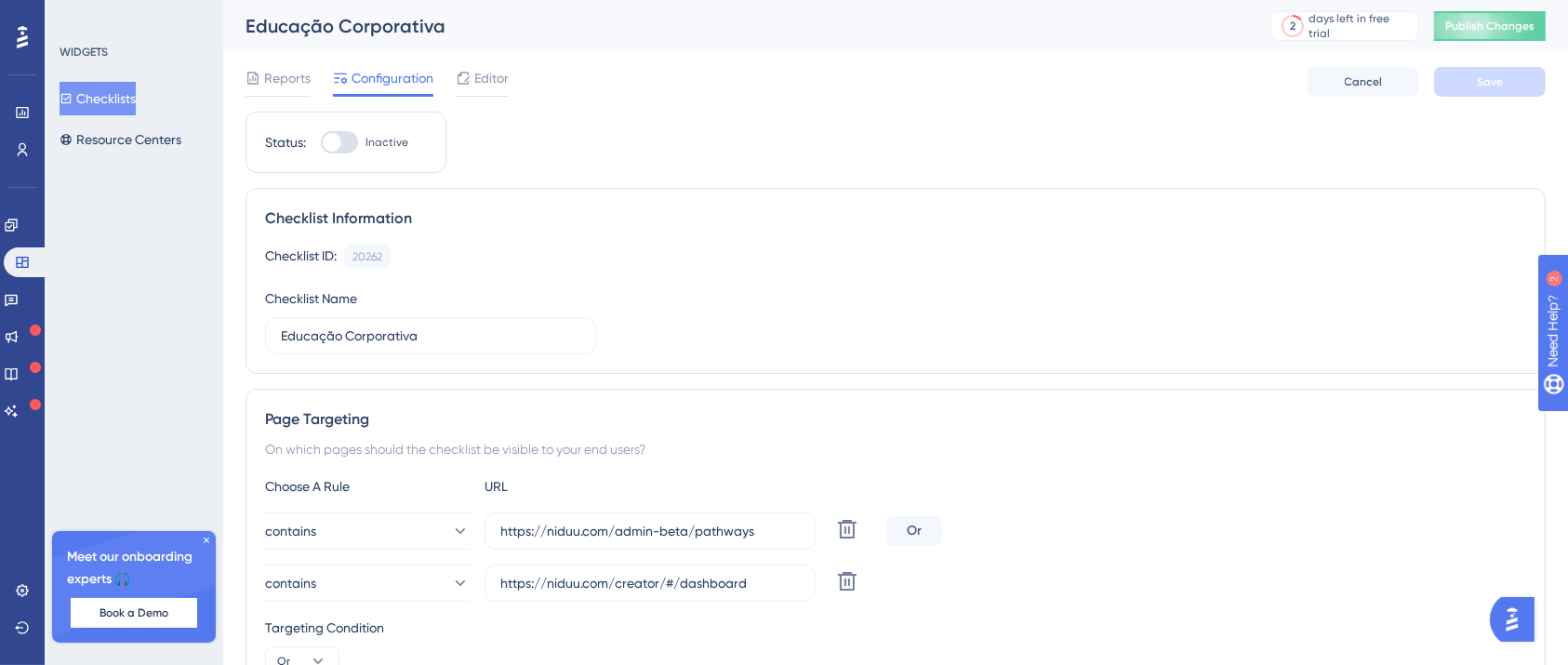 scroll, scrollTop: 0, scrollLeft: 0, axis: both 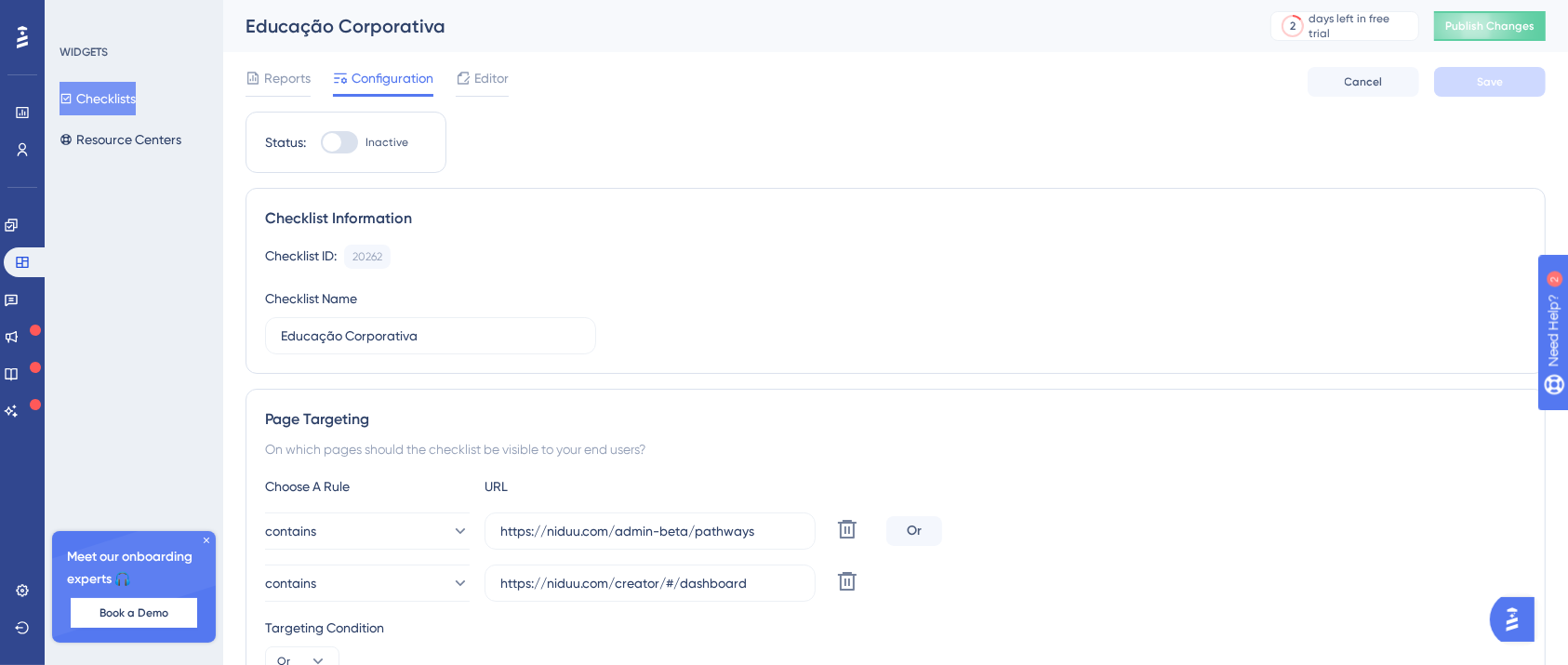click on "Engagement" at bounding box center [22, 225] 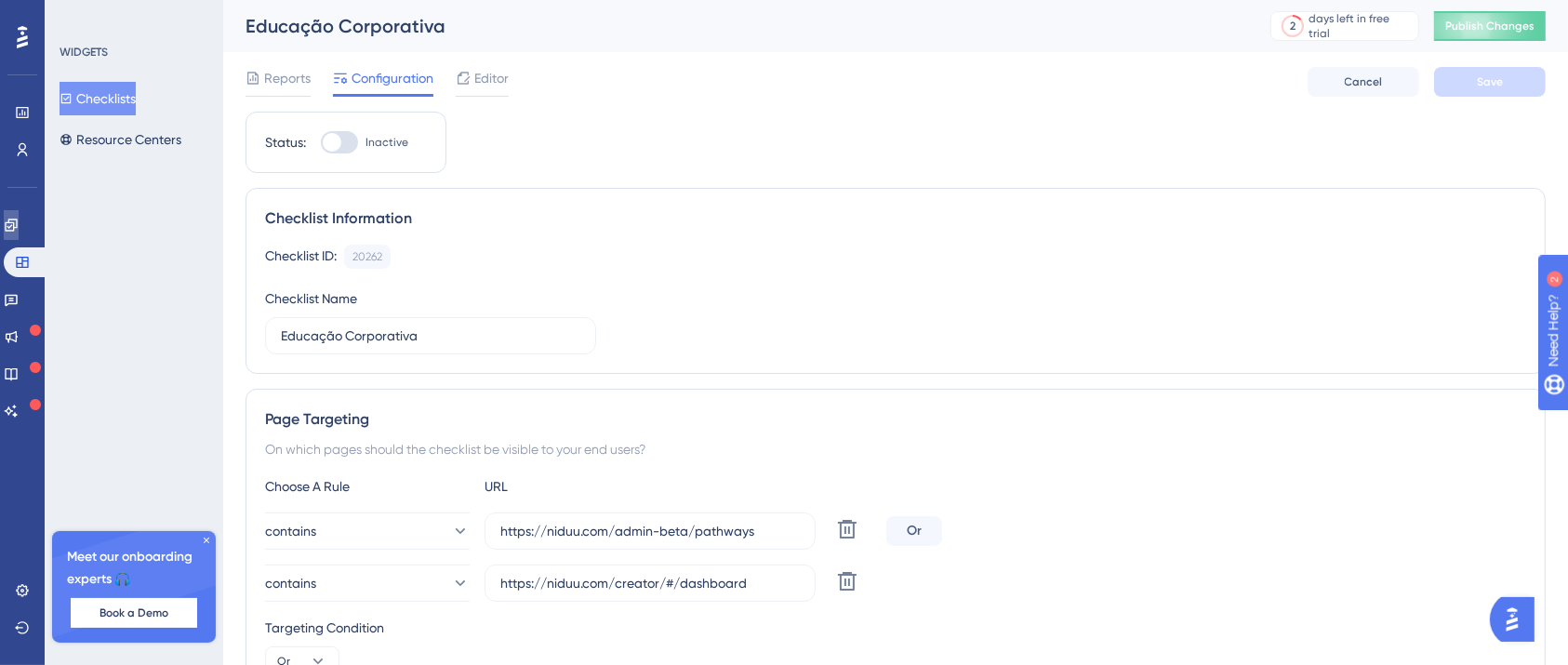 click at bounding box center [11, 225] 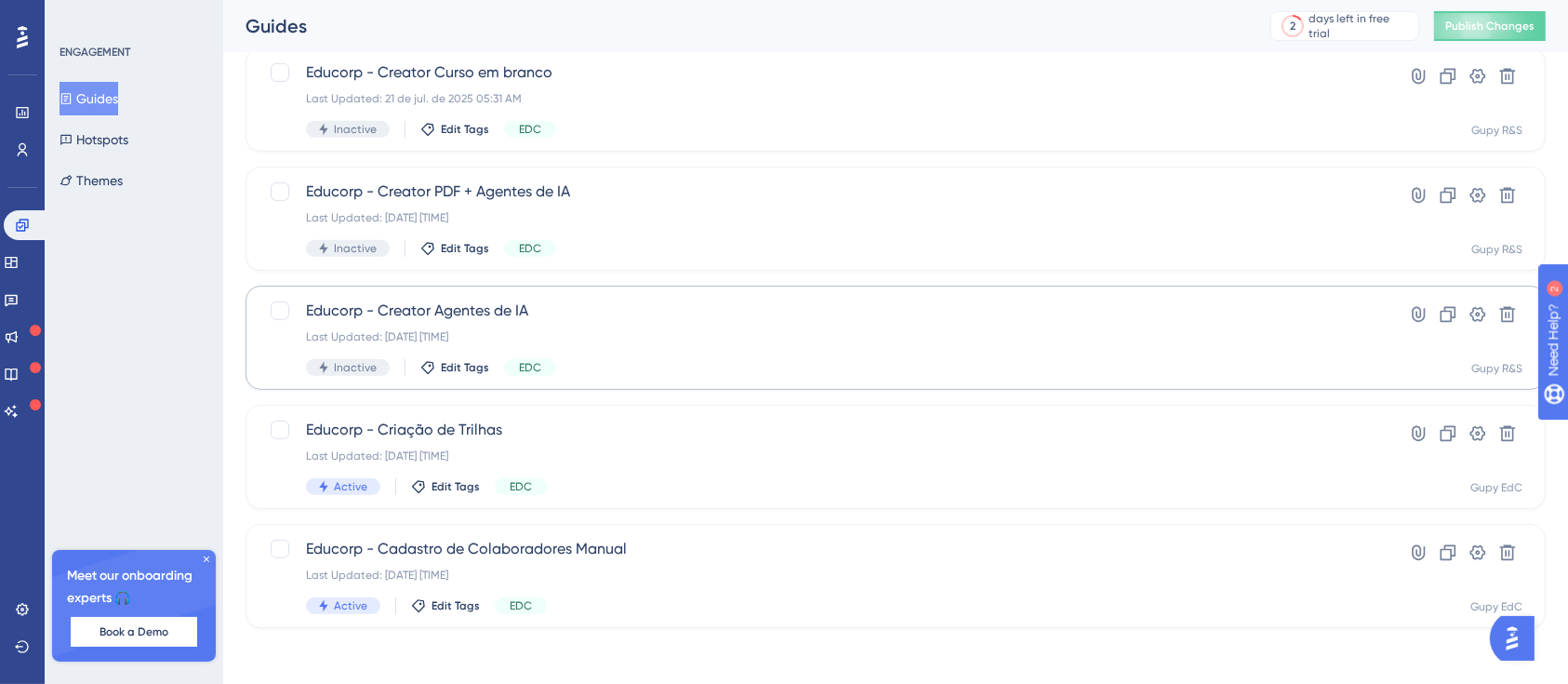 scroll, scrollTop: 767, scrollLeft: 0, axis: vertical 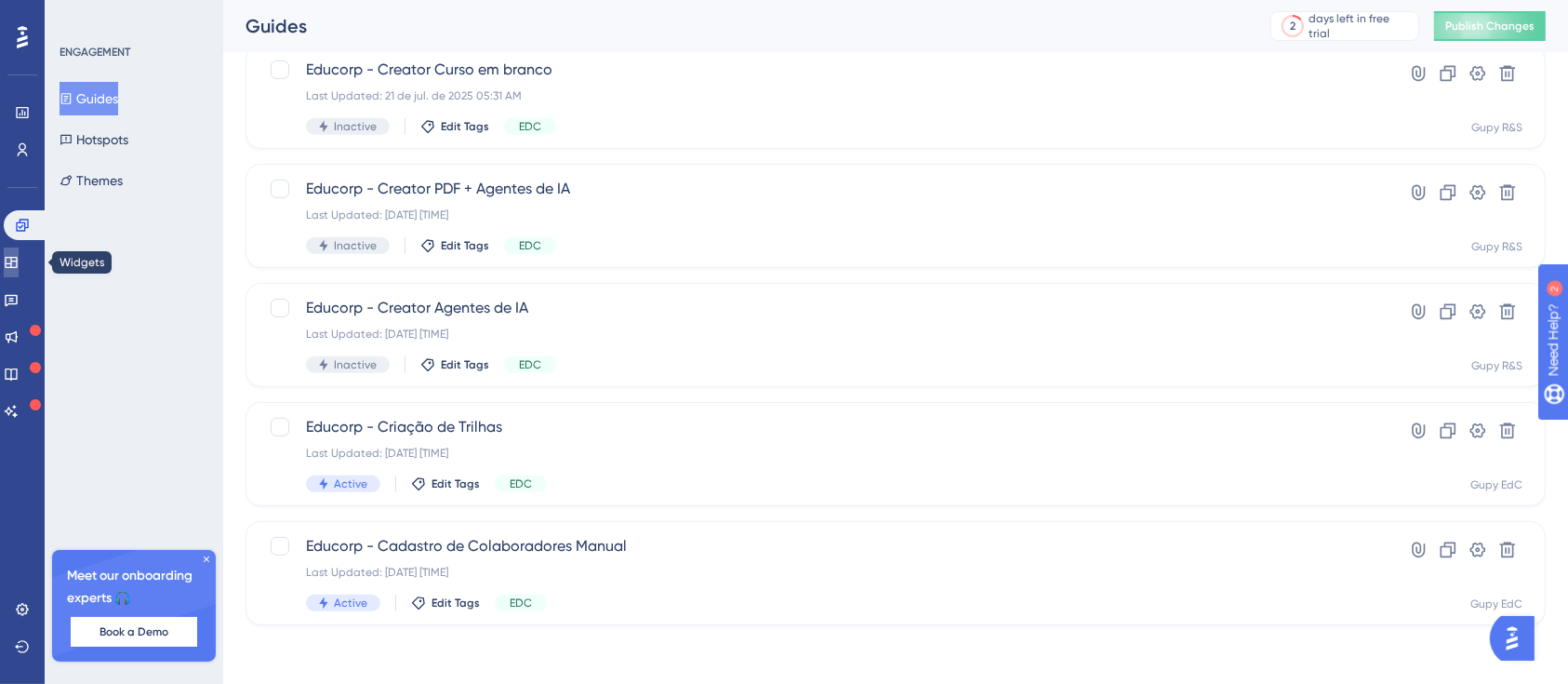 click at bounding box center [11, 262] 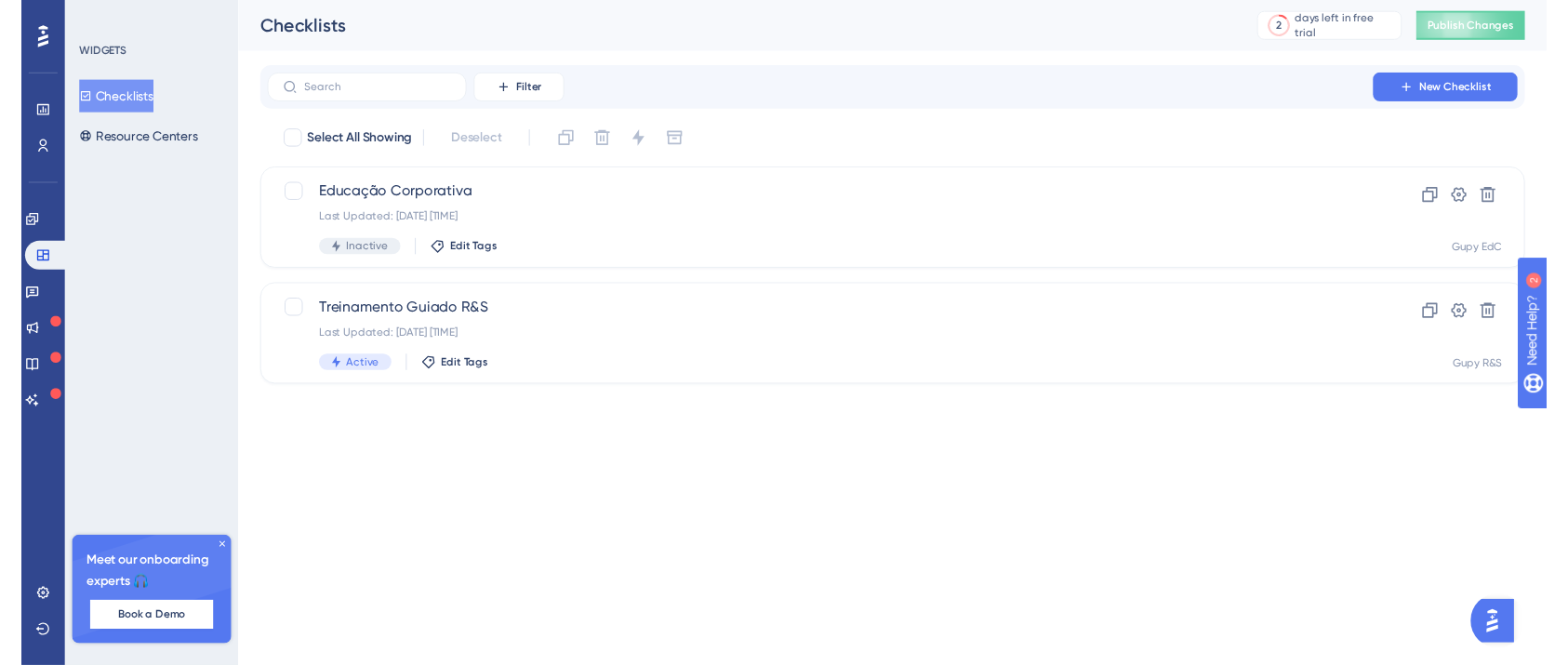 scroll, scrollTop: 0, scrollLeft: 0, axis: both 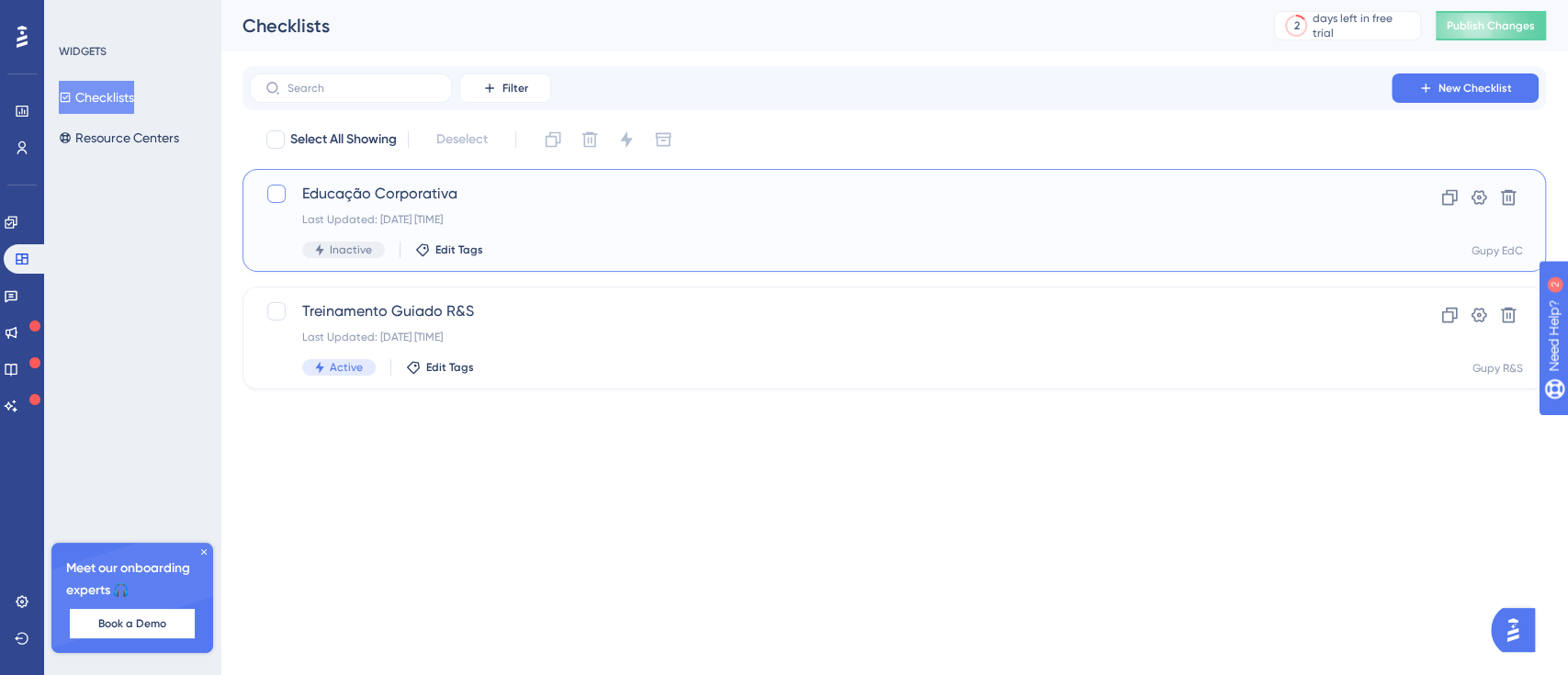 click at bounding box center [276, 194] 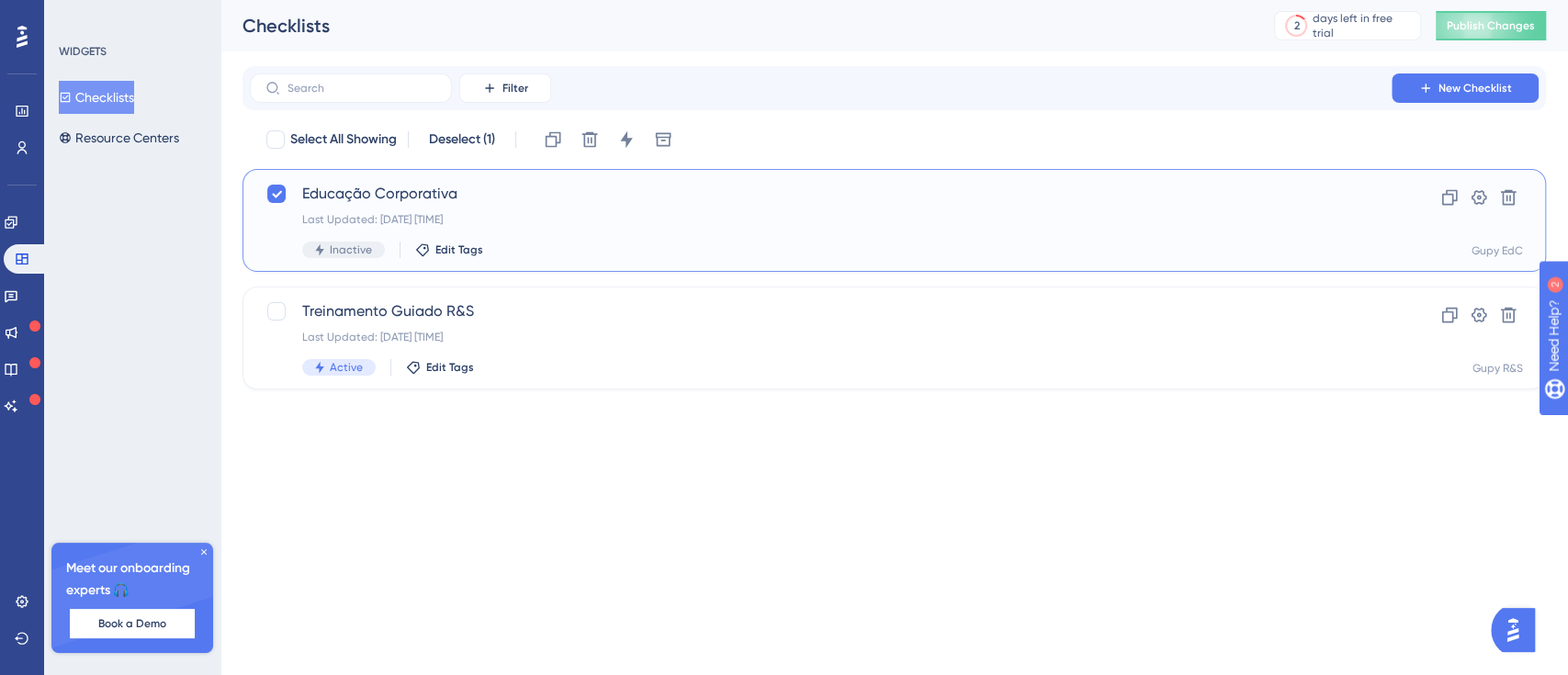 click on "Last Updated: [DATE] [TIME]" at bounding box center (820, 219) 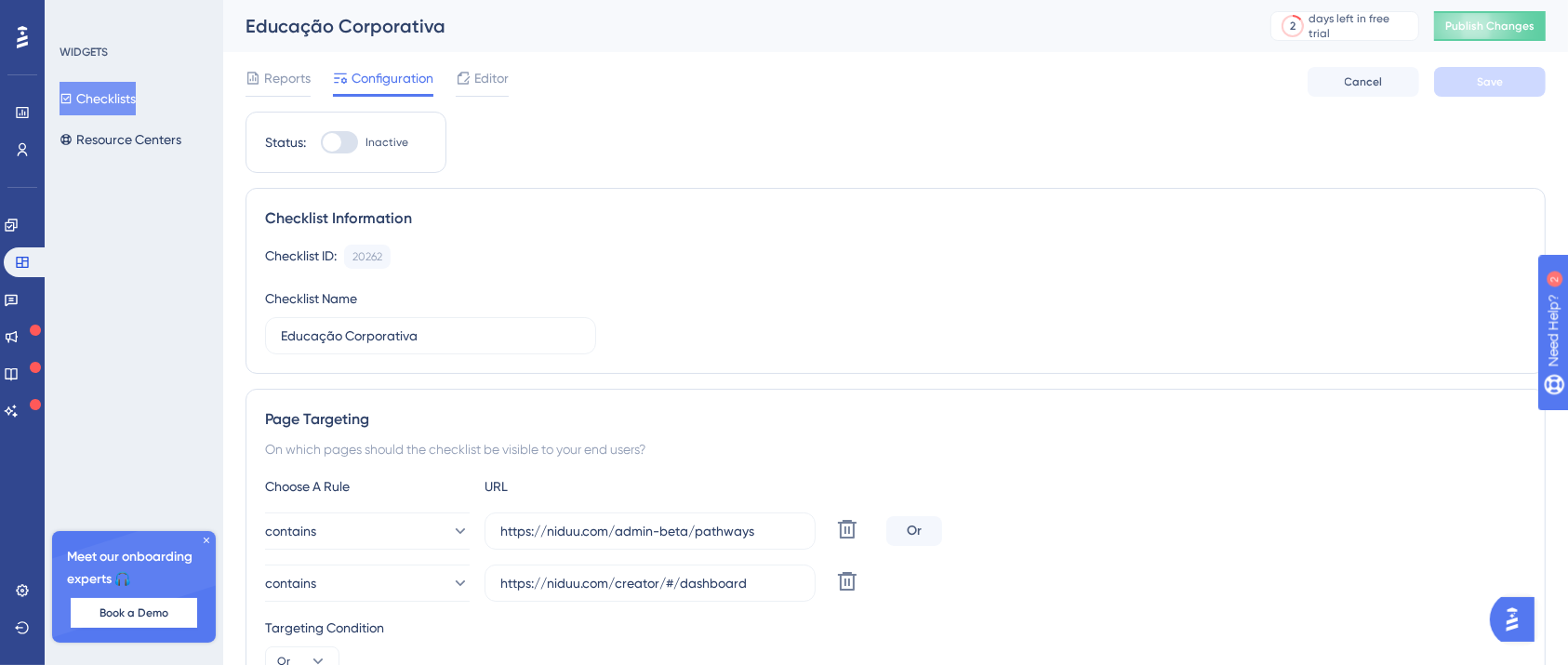 click at bounding box center (339, 142) 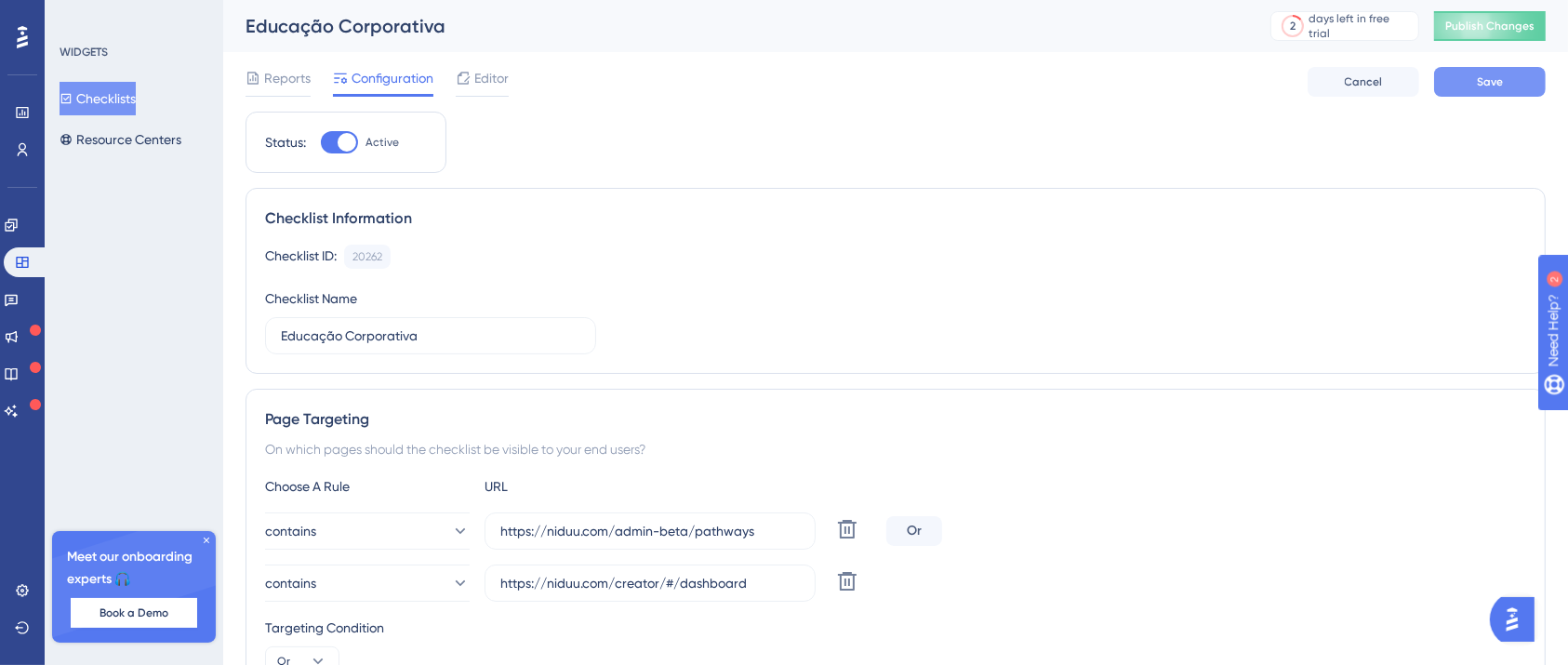 click on "Save" at bounding box center (1490, 82) 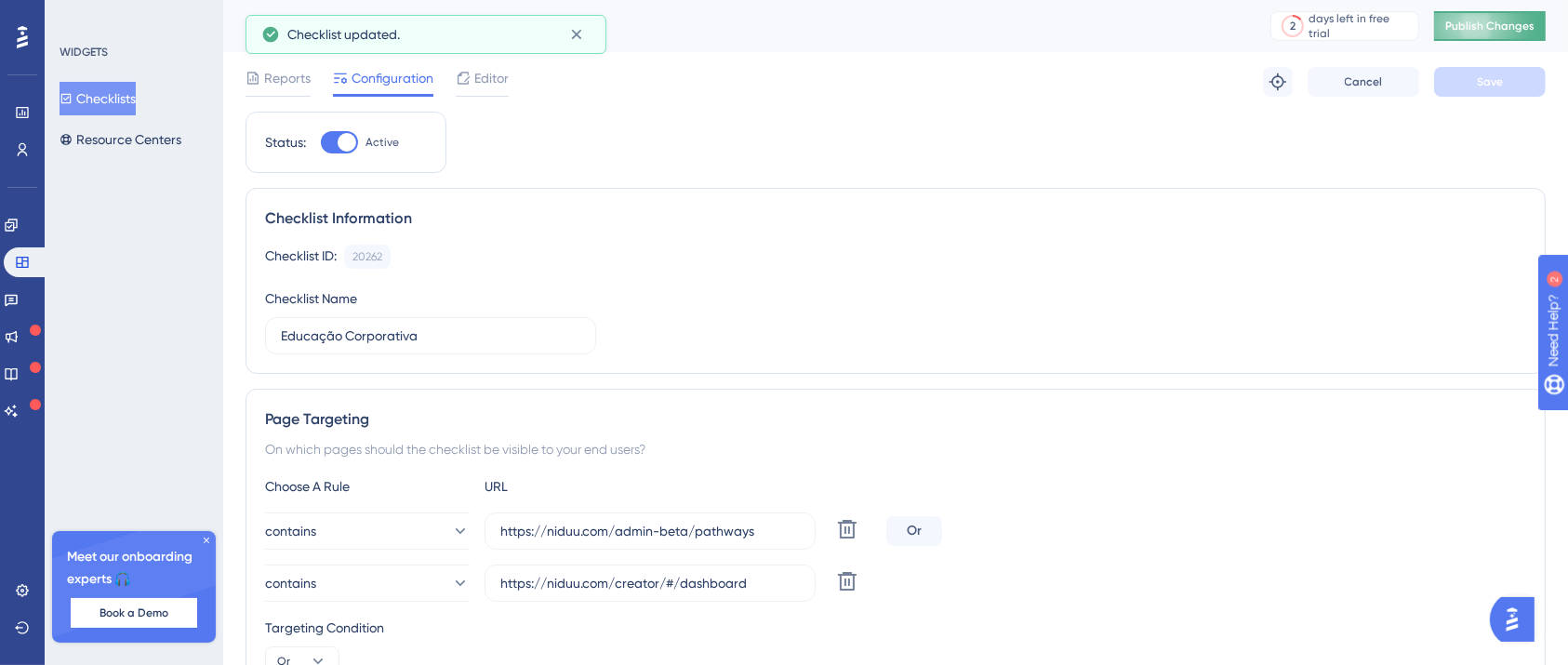 click on "Publish Changes" at bounding box center (1490, 26) 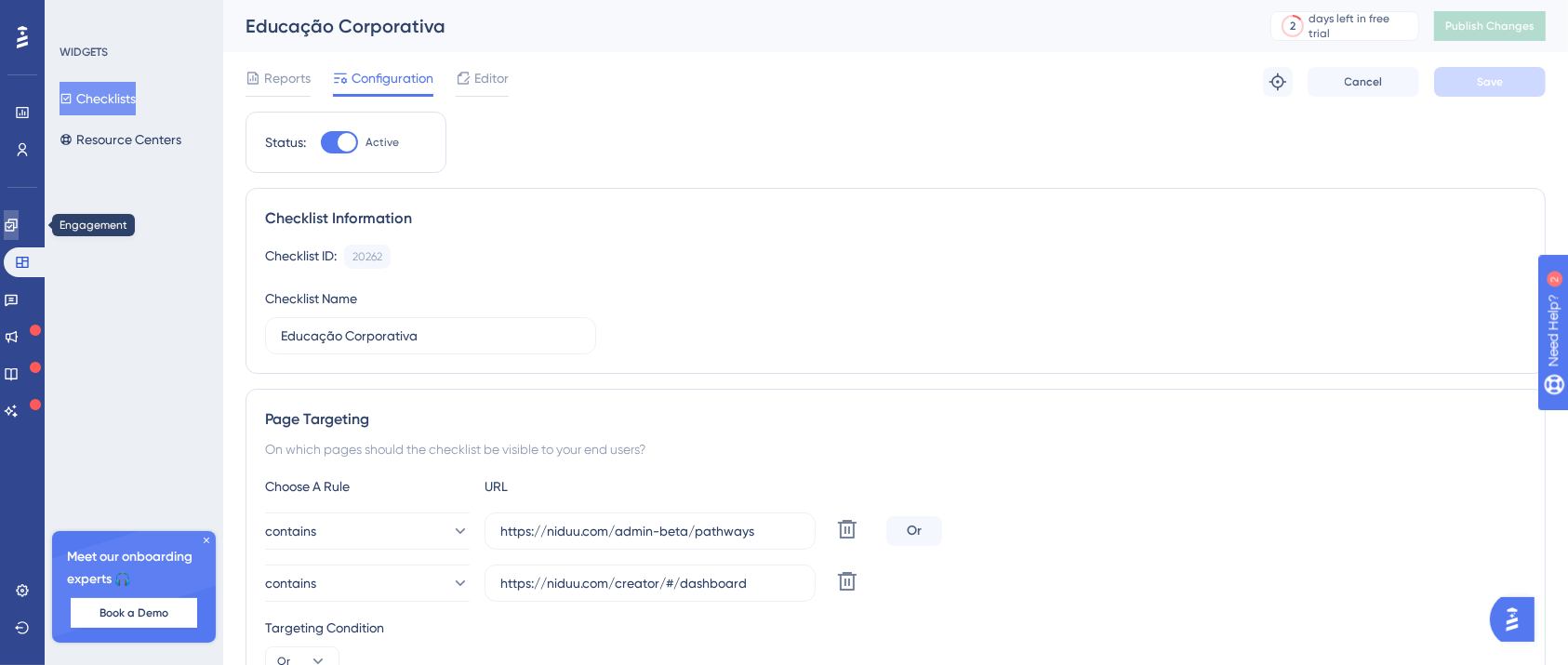 click at bounding box center [11, 225] 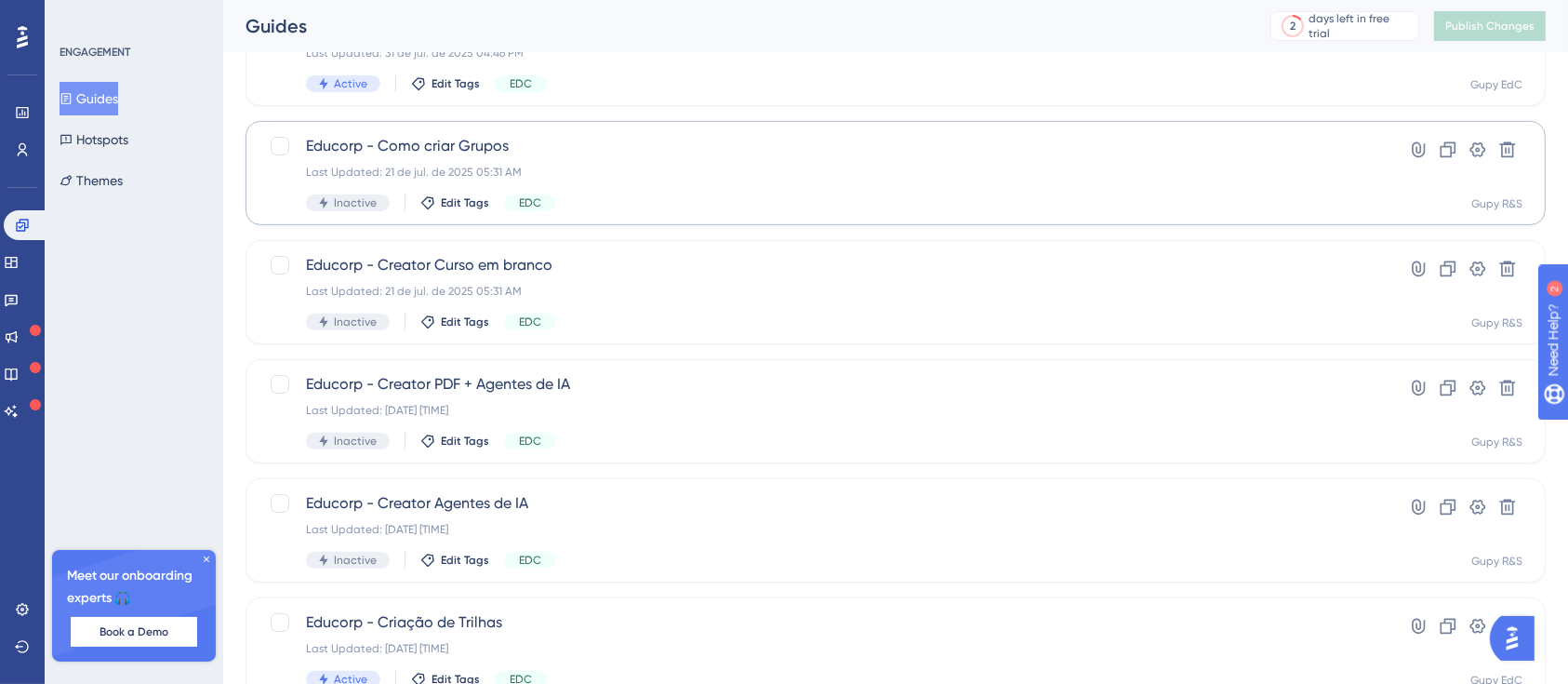 scroll, scrollTop: 767, scrollLeft: 0, axis: vertical 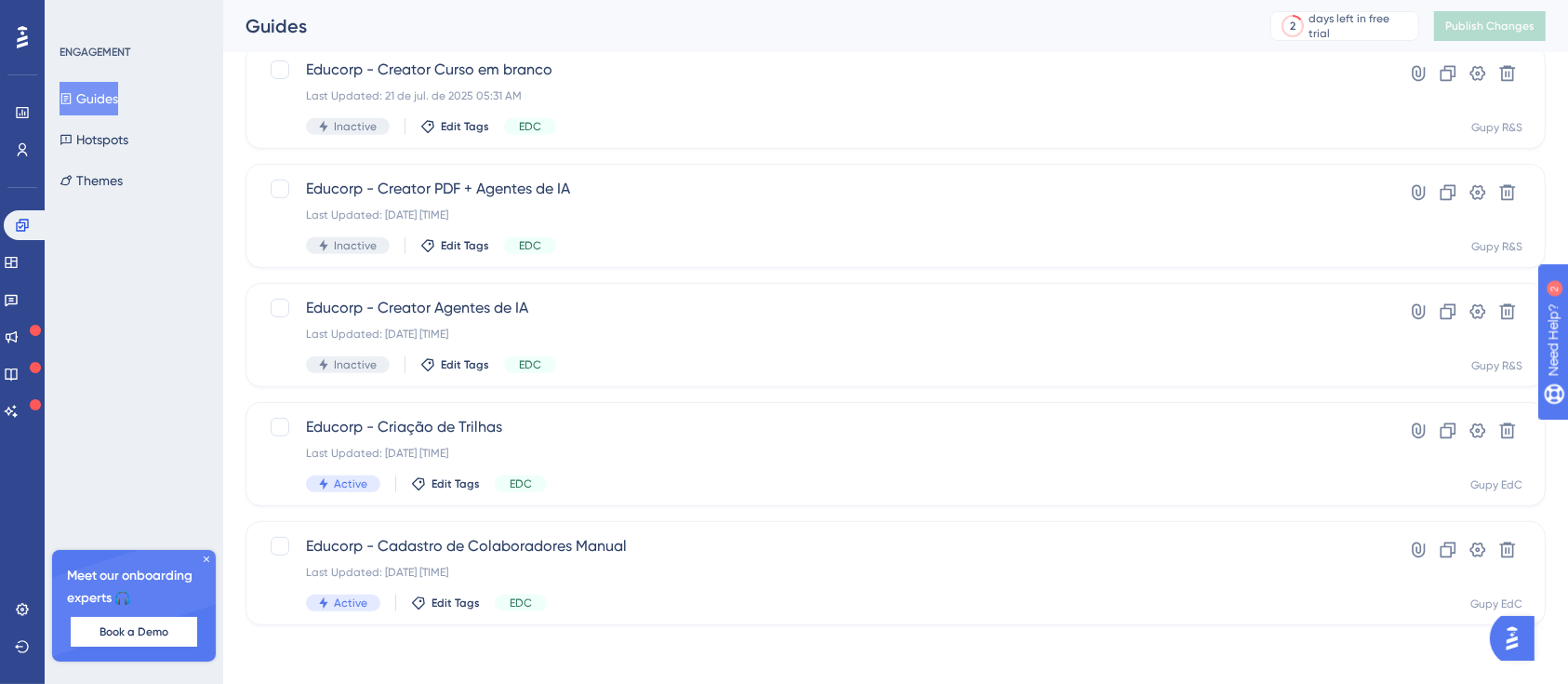 click 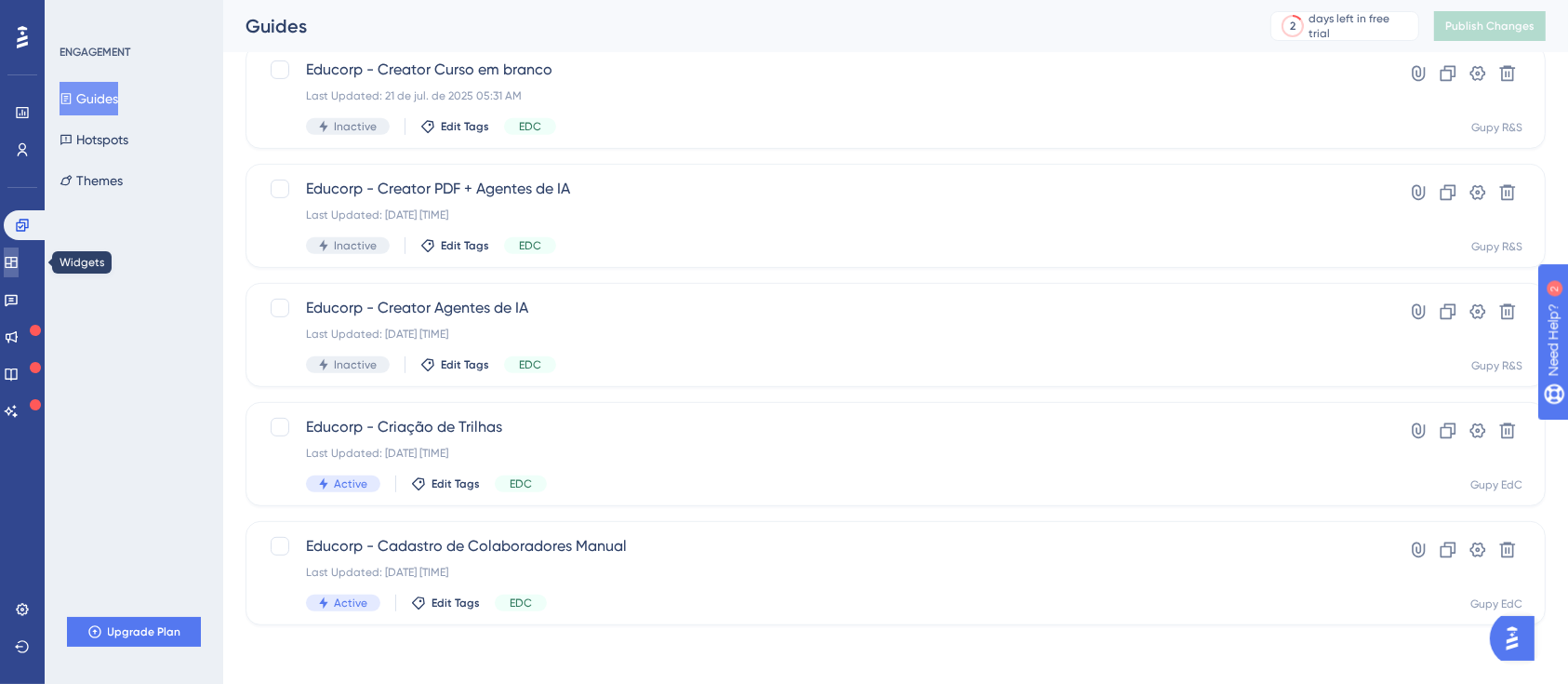 click at bounding box center (11, 262) 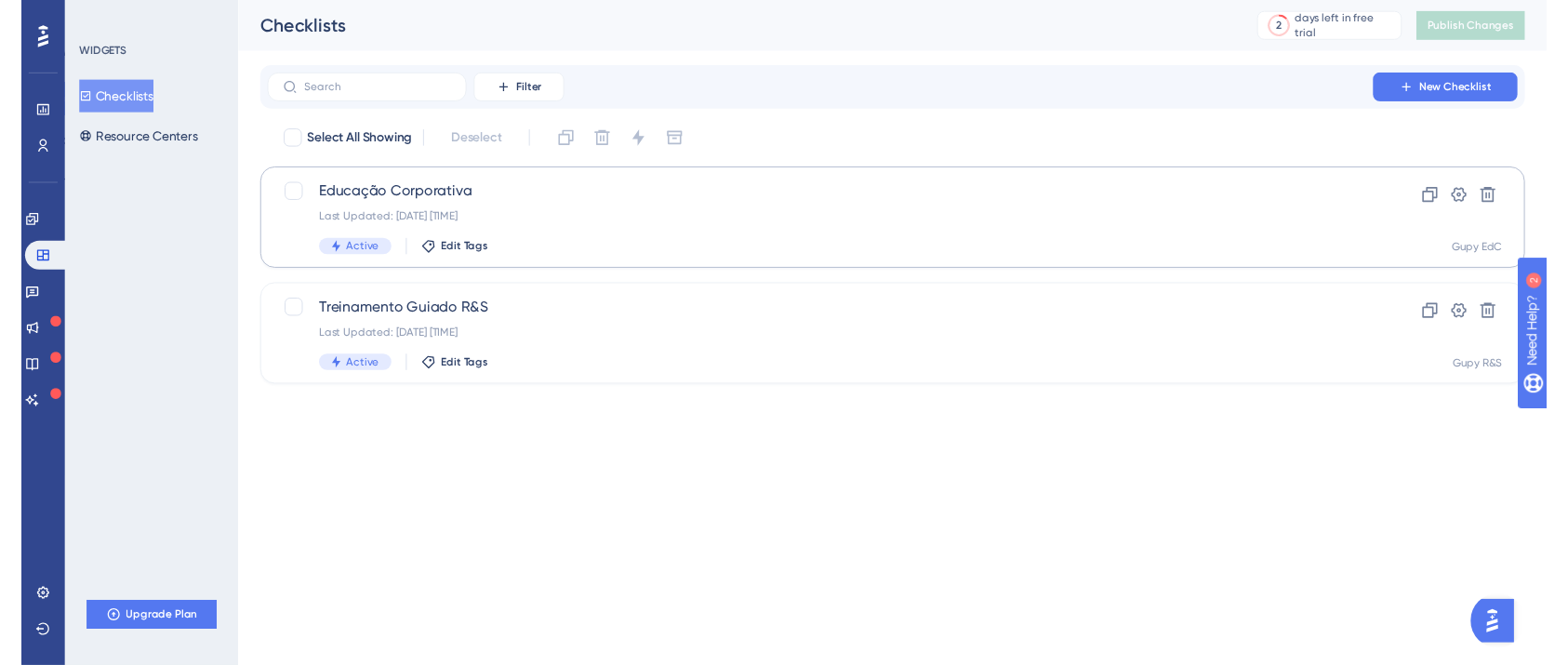 scroll, scrollTop: 0, scrollLeft: 0, axis: both 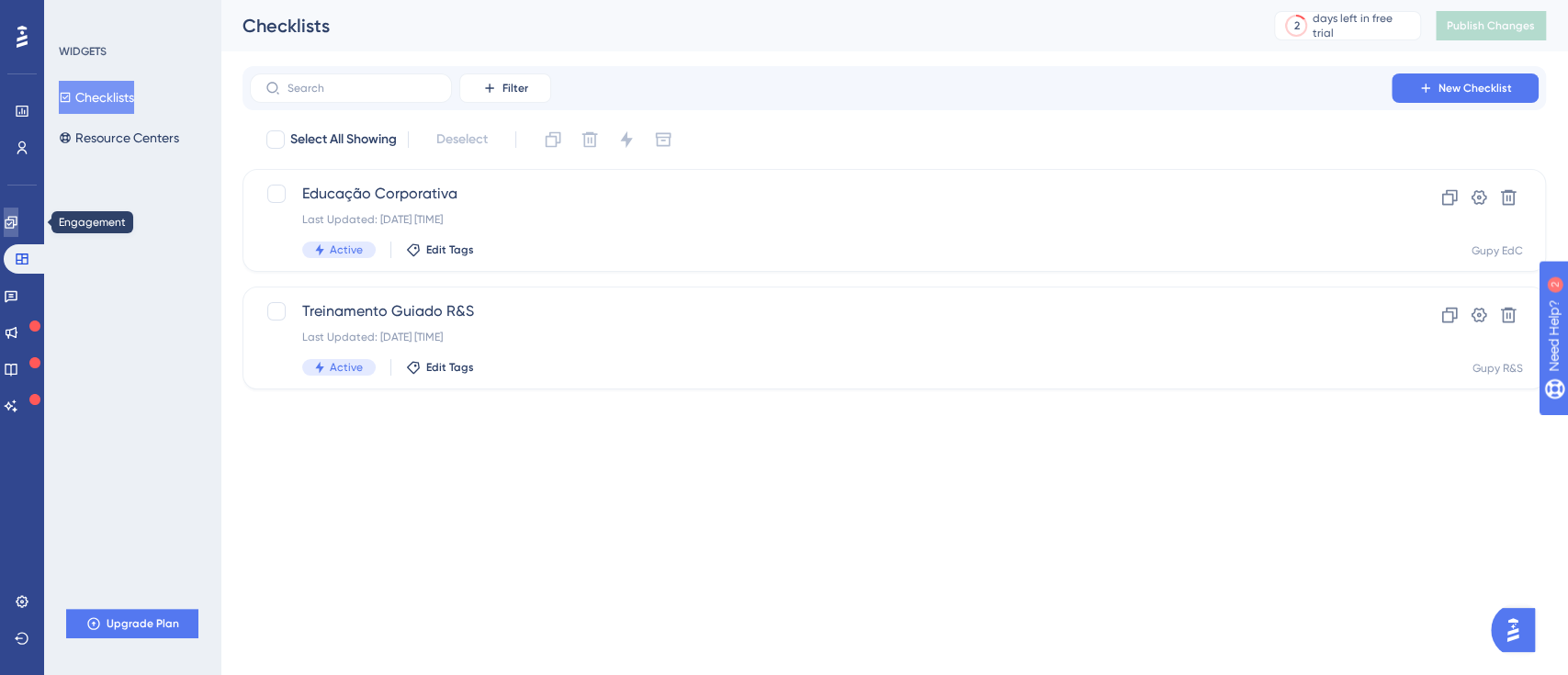 click 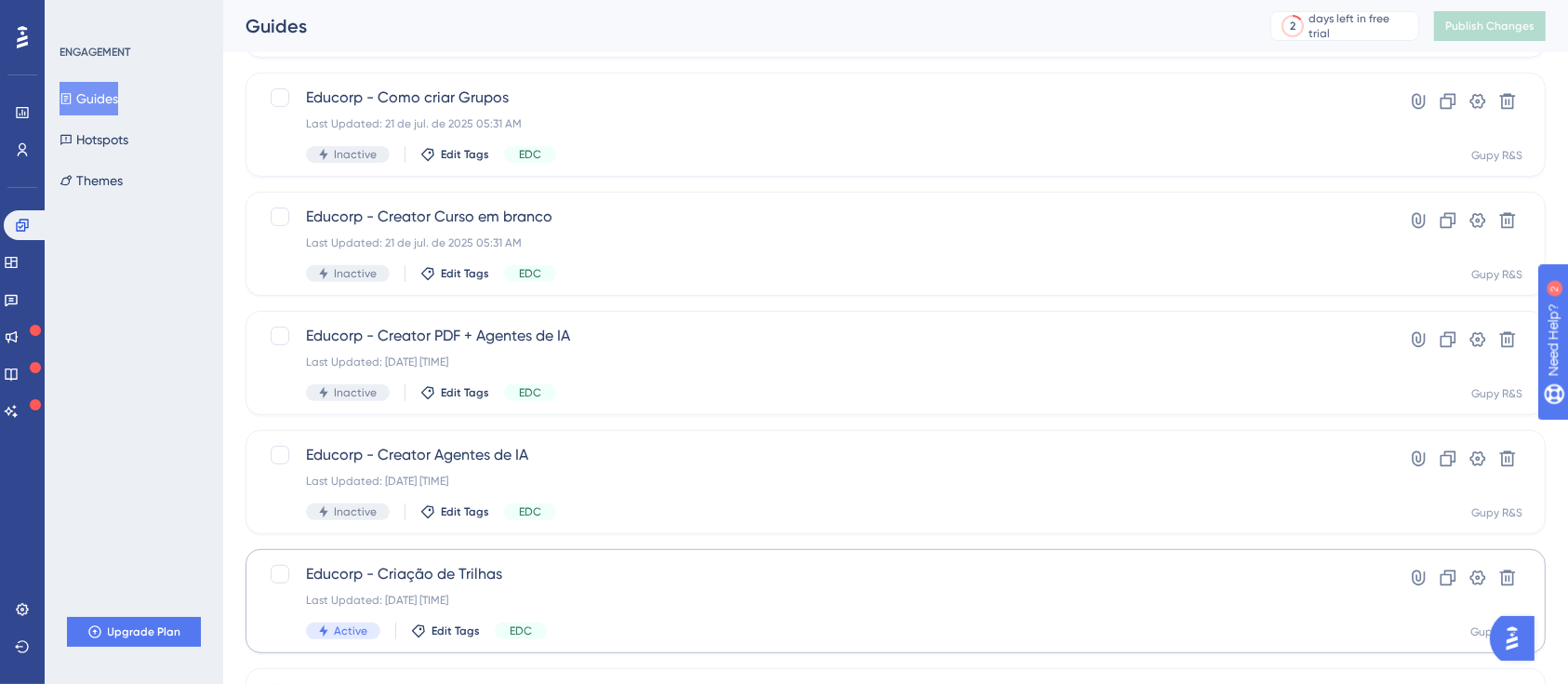 scroll, scrollTop: 767, scrollLeft: 0, axis: vertical 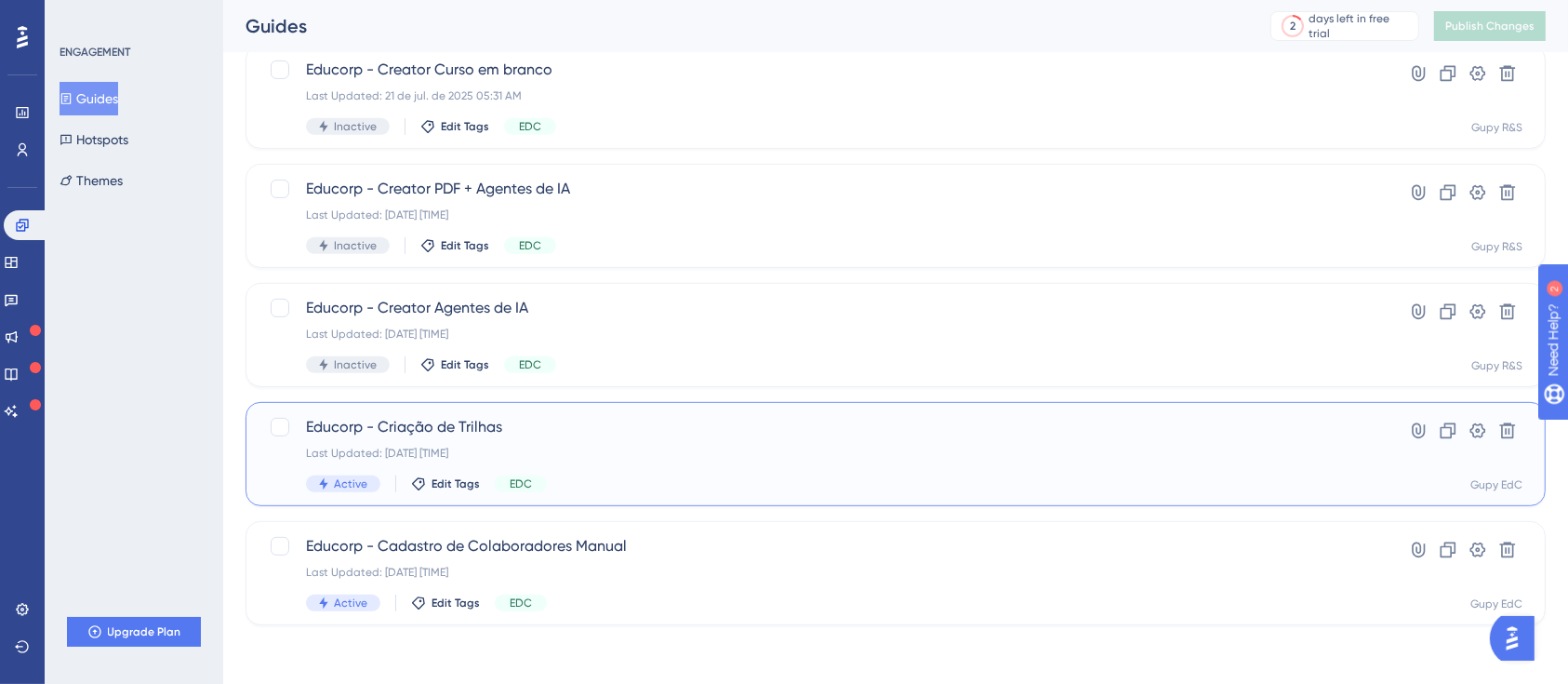 click on "Last Updated: [DATE] [TIME]" at bounding box center (821, 454) 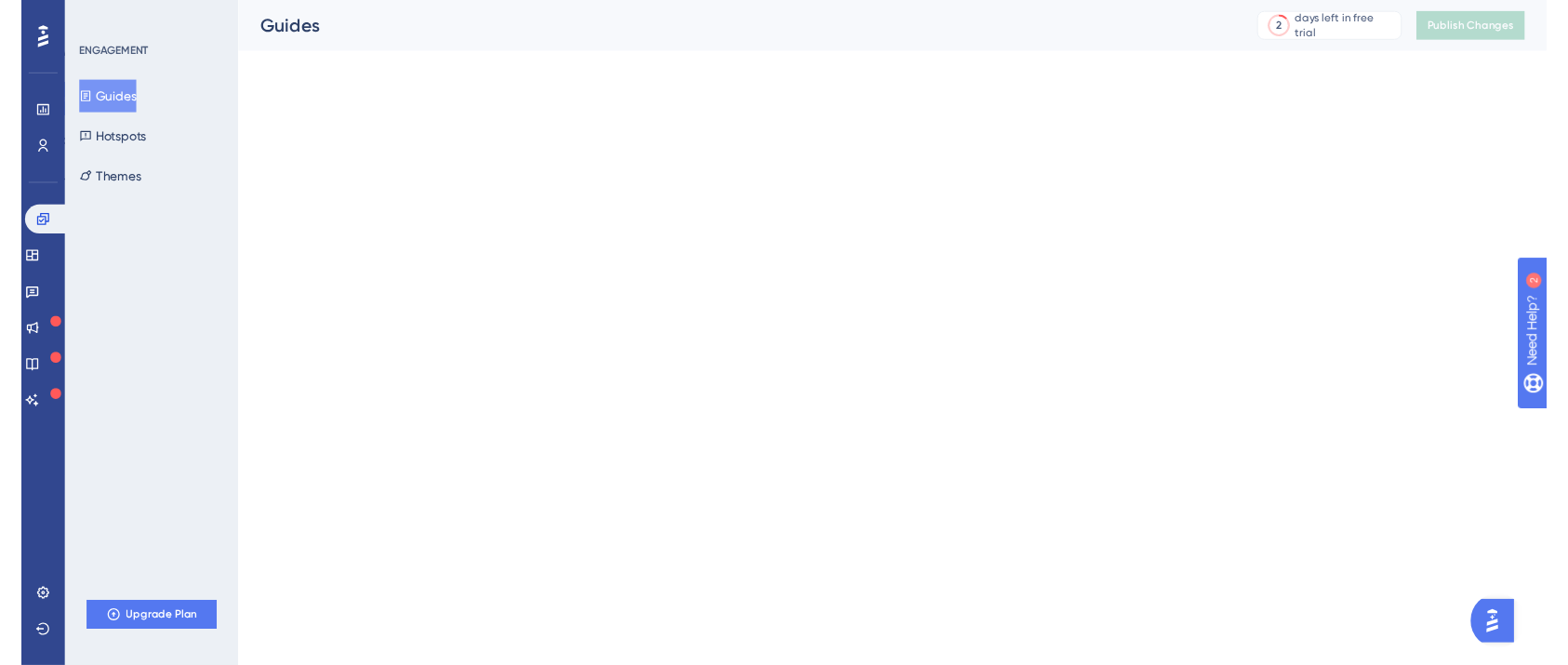 scroll, scrollTop: 0, scrollLeft: 0, axis: both 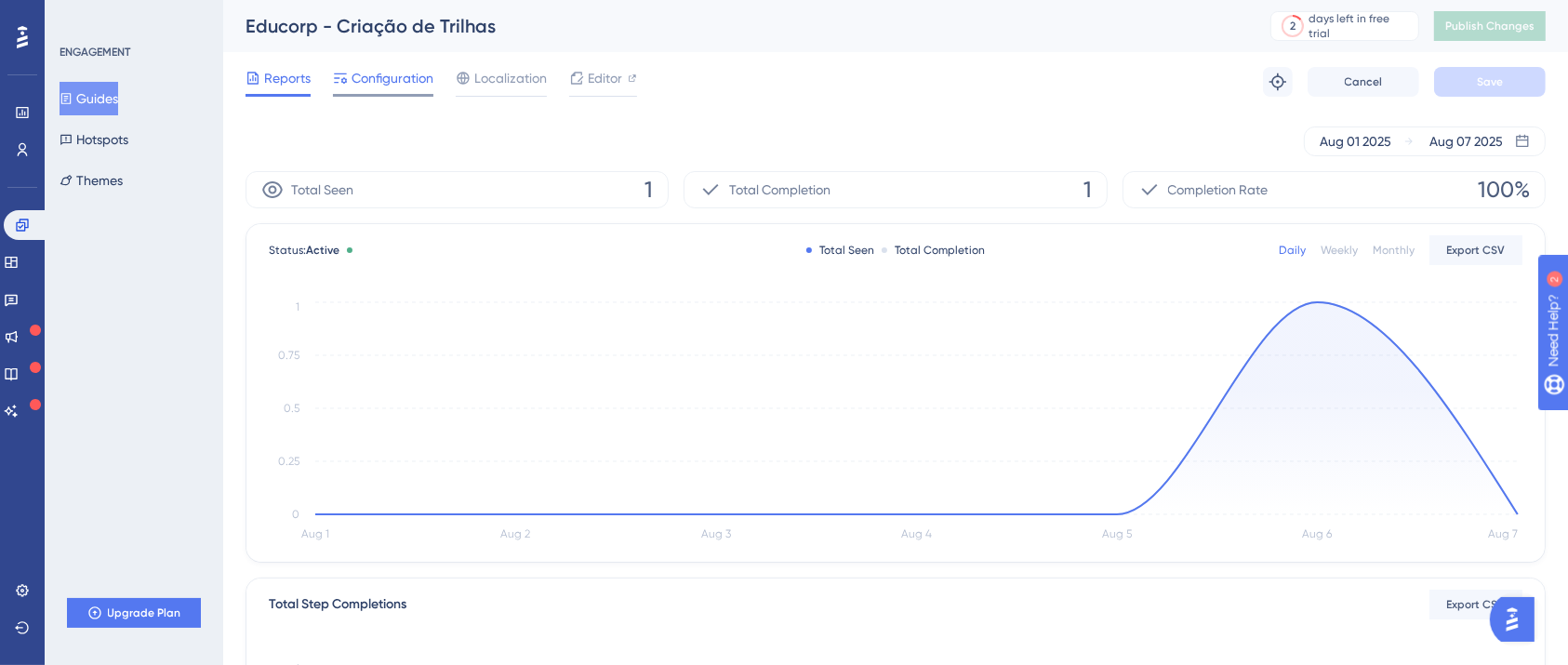 click on "Configuration" at bounding box center [383, 82] 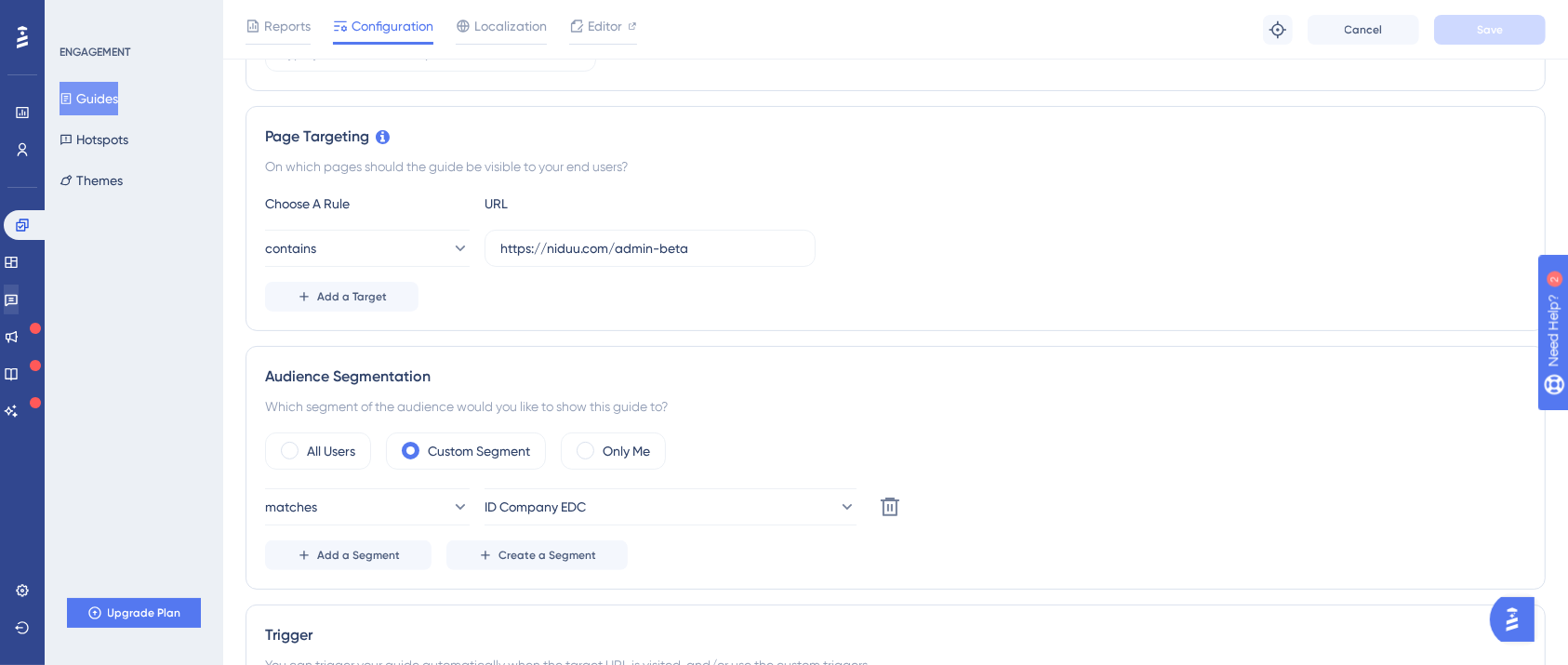 scroll, scrollTop: 372, scrollLeft: 0, axis: vertical 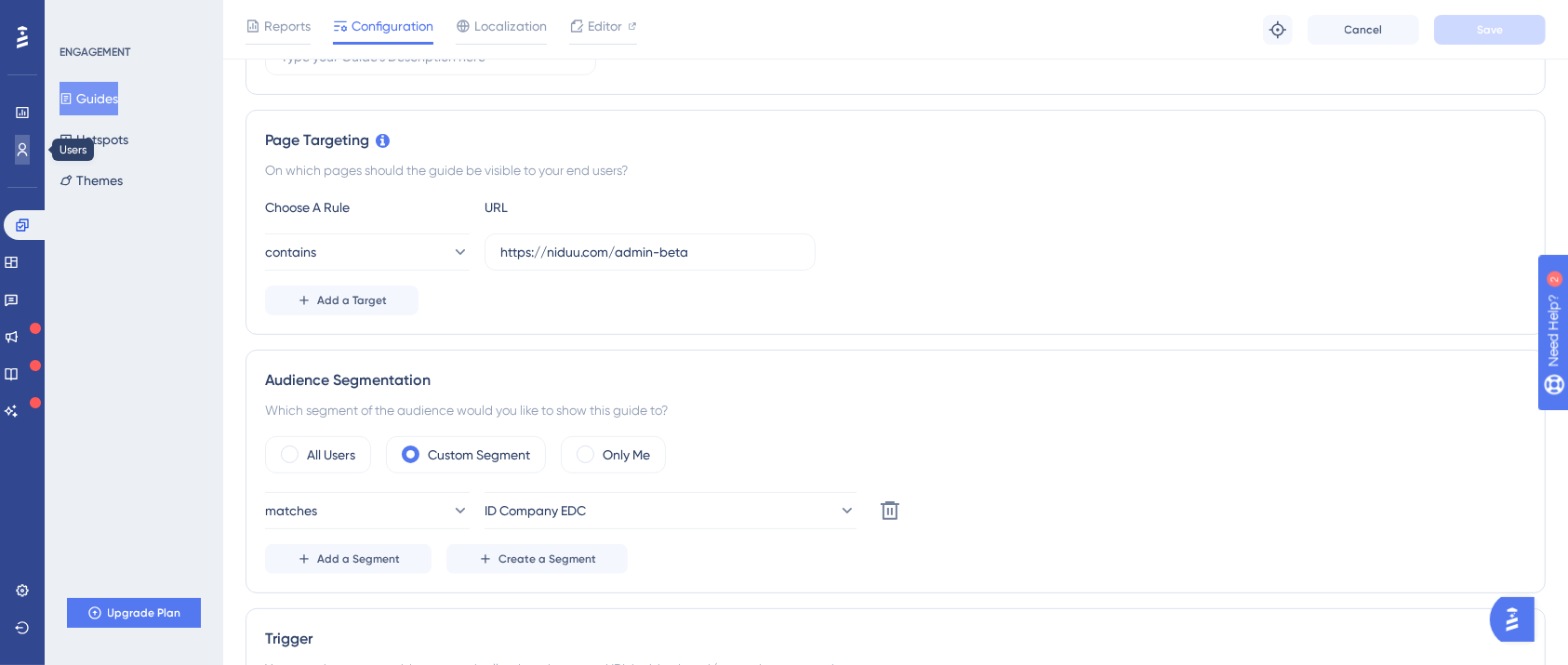 click at bounding box center (22, 150) 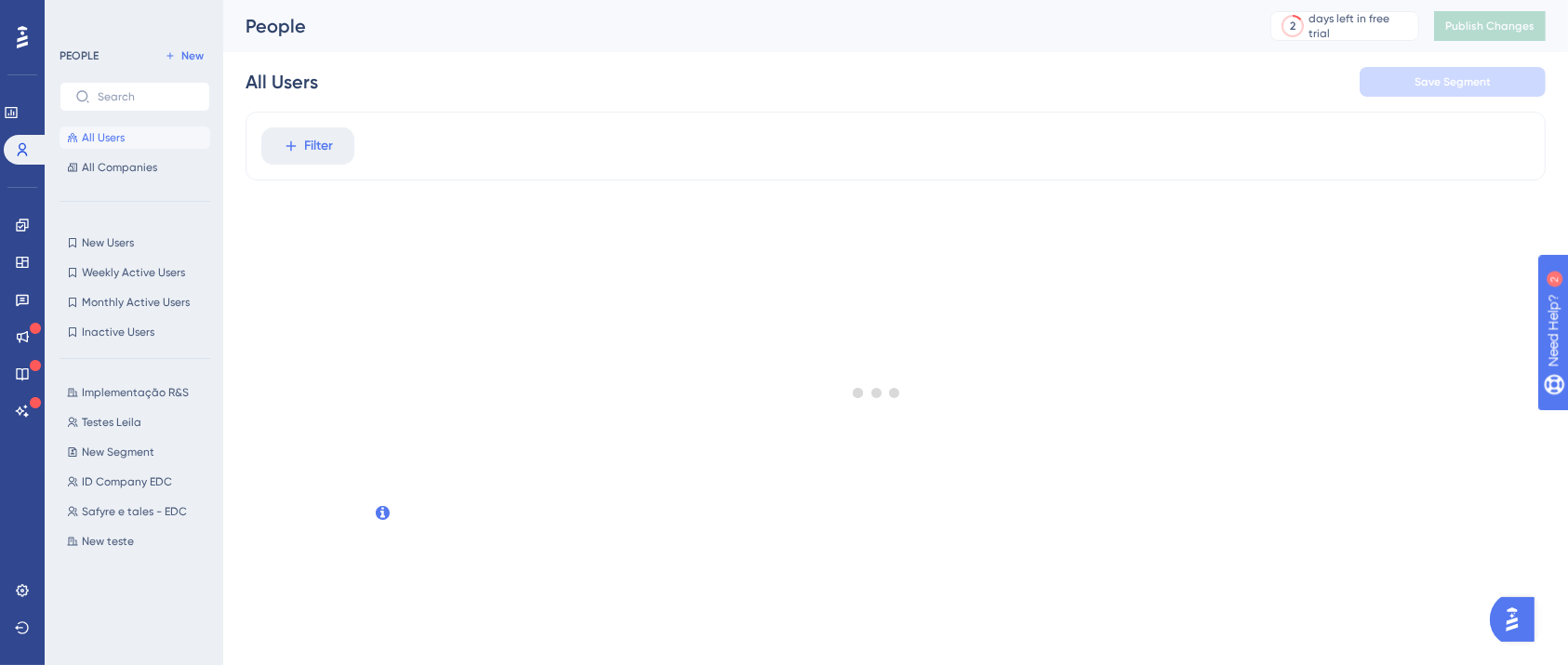 scroll, scrollTop: 0, scrollLeft: 0, axis: both 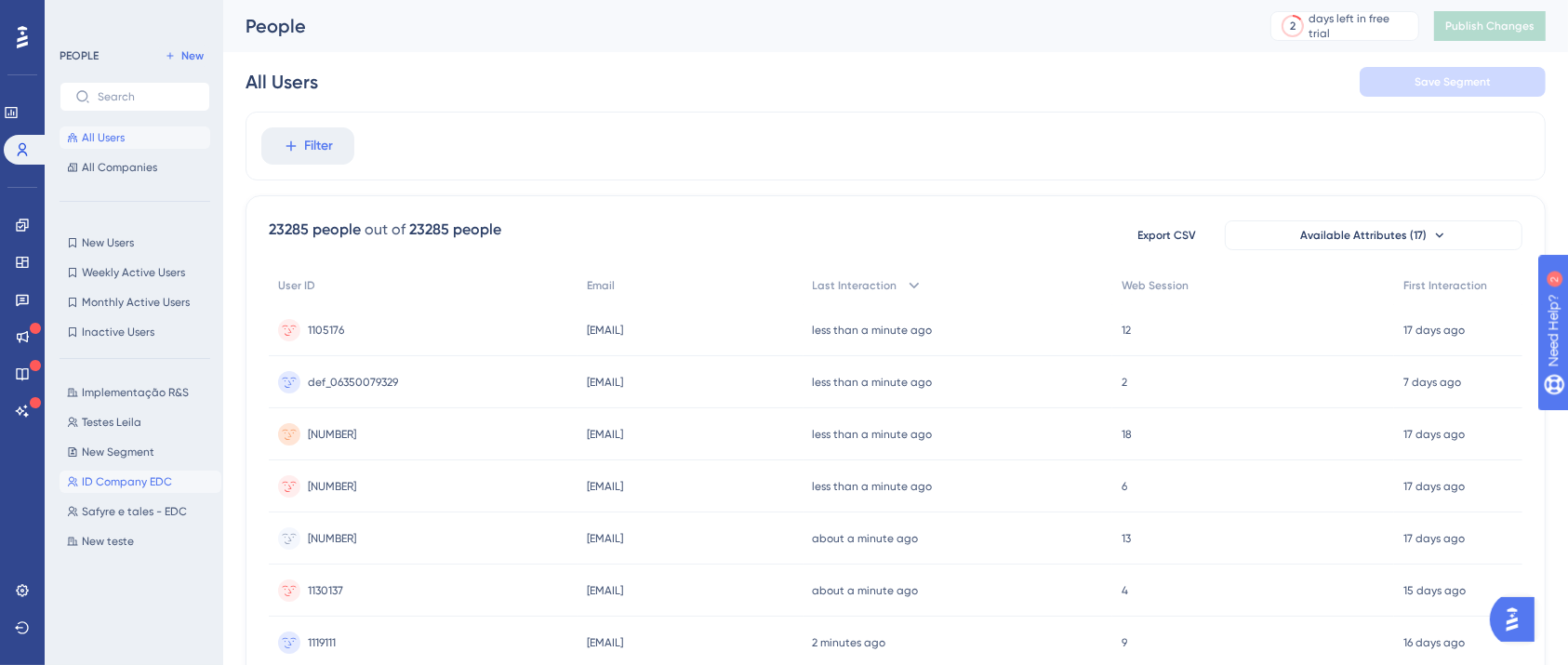 click on "ID Company EDC" at bounding box center [126, 482] 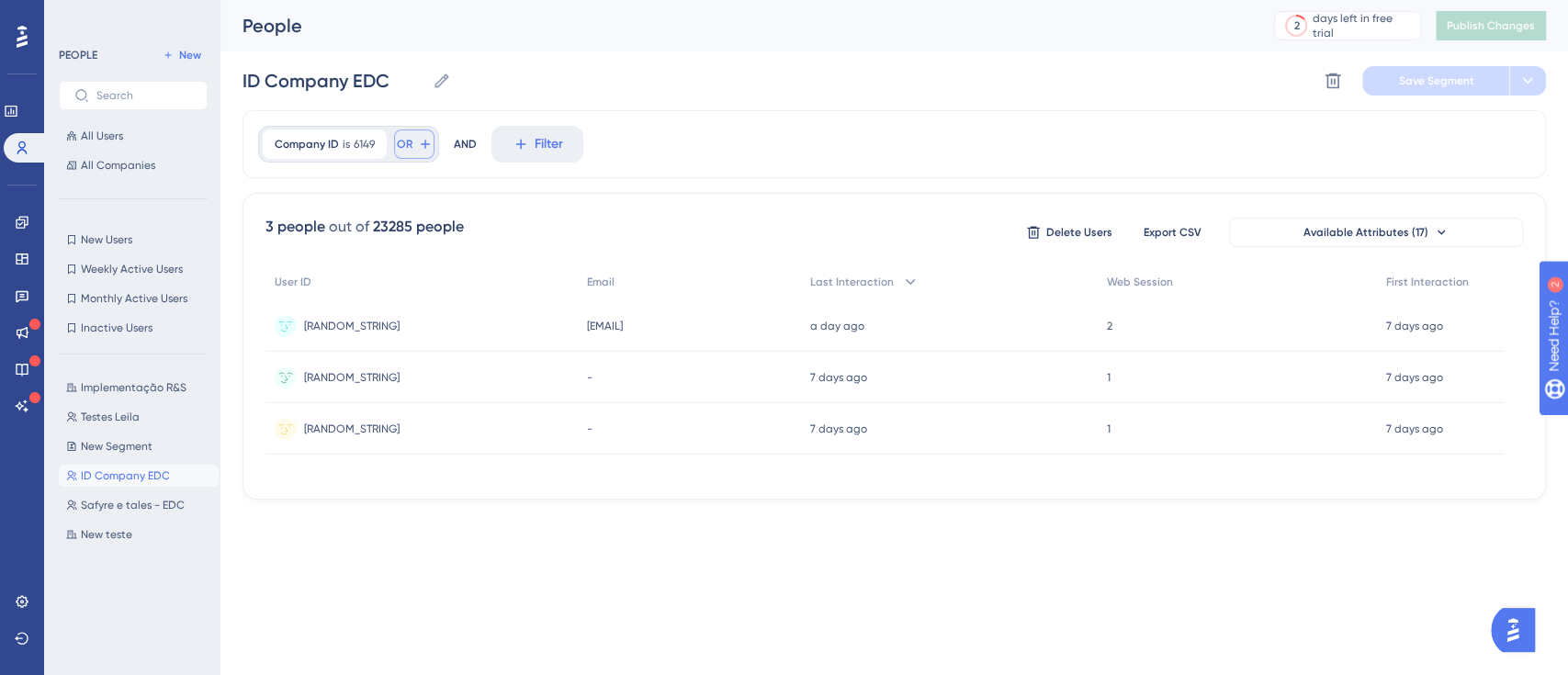 click on "OR" at bounding box center [404, 144] 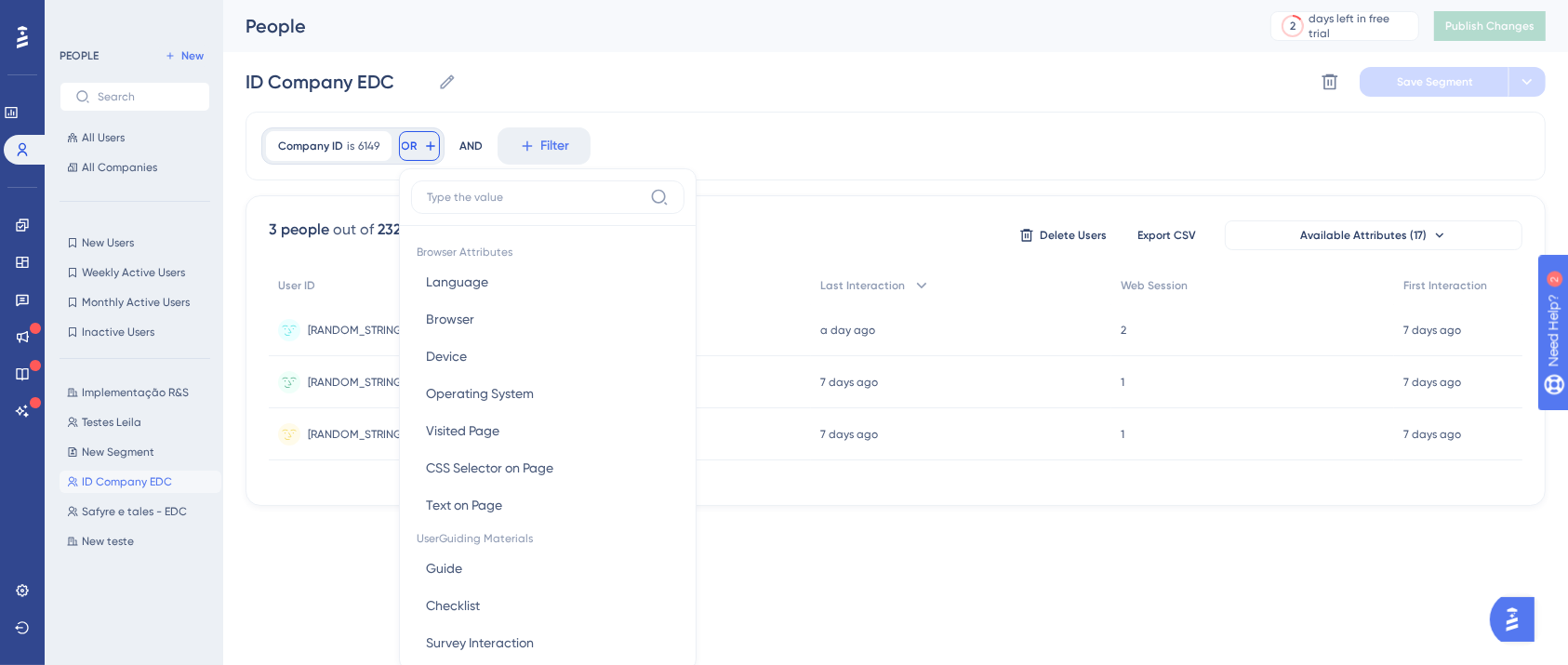 scroll, scrollTop: 86, scrollLeft: 0, axis: vertical 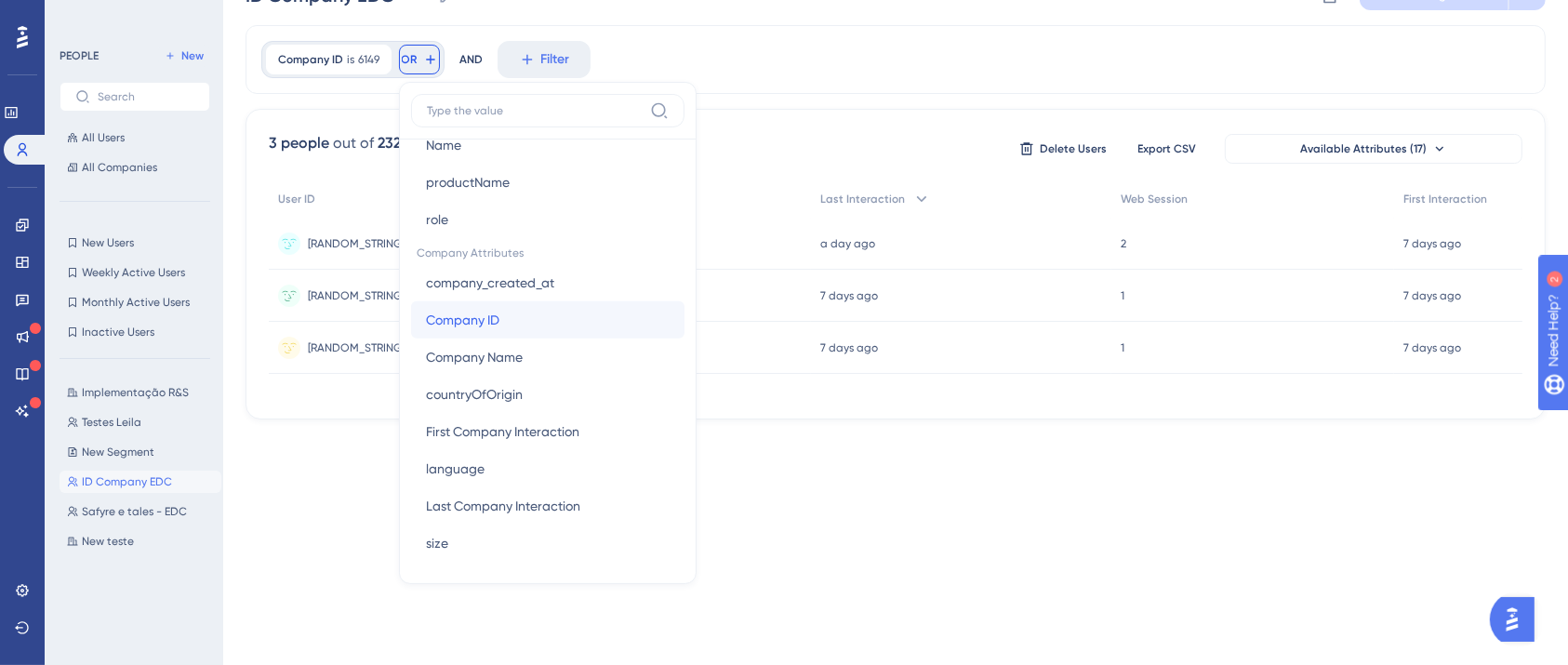 click on "Company ID Company ID" at bounding box center [548, 320] 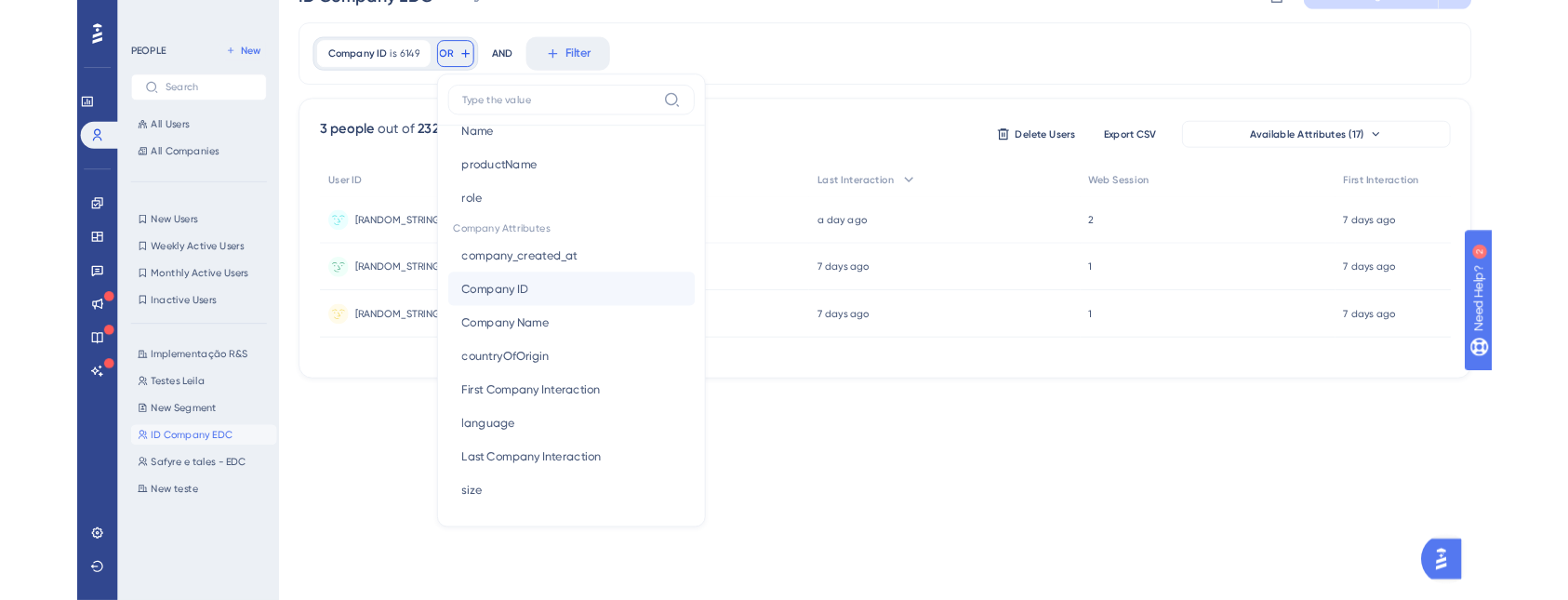 scroll, scrollTop: 0, scrollLeft: 0, axis: both 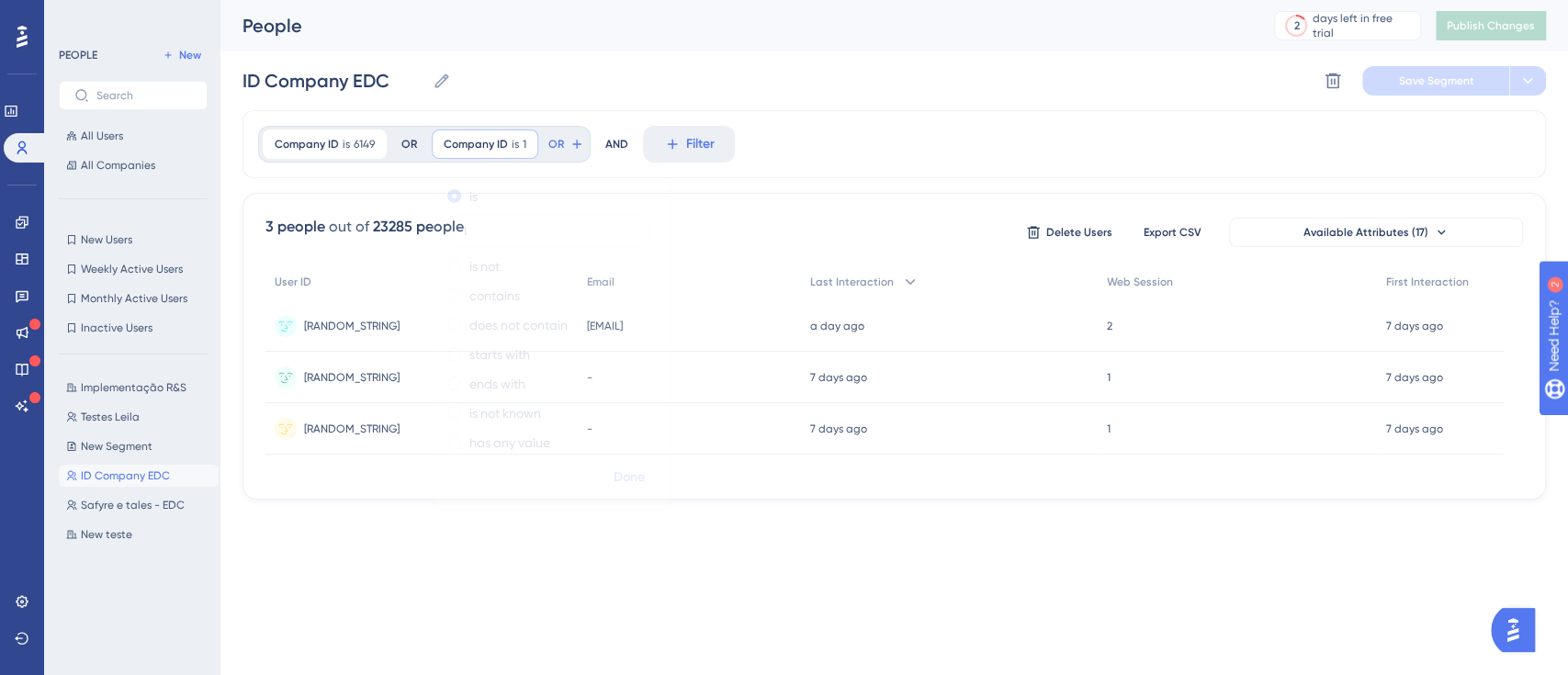 type on "1" 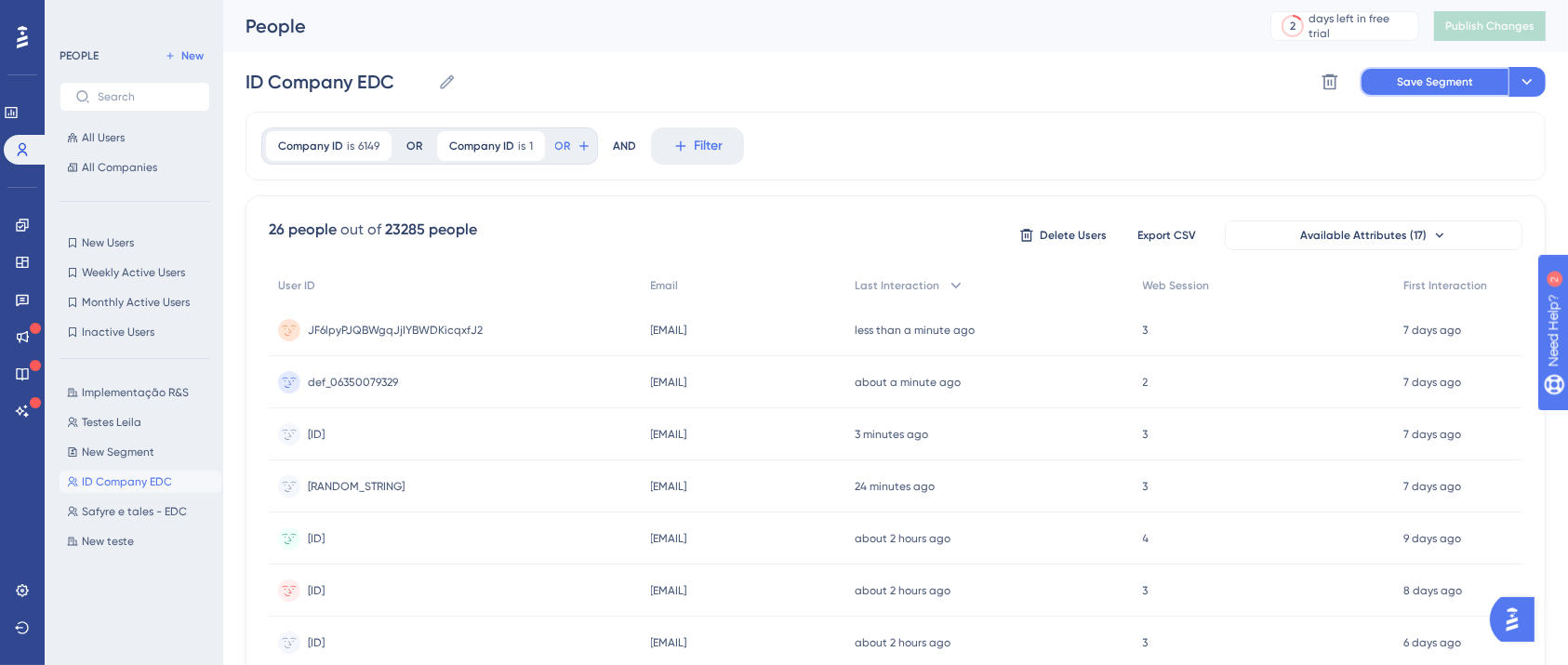 click on "Save Segment" at bounding box center (1435, 82) 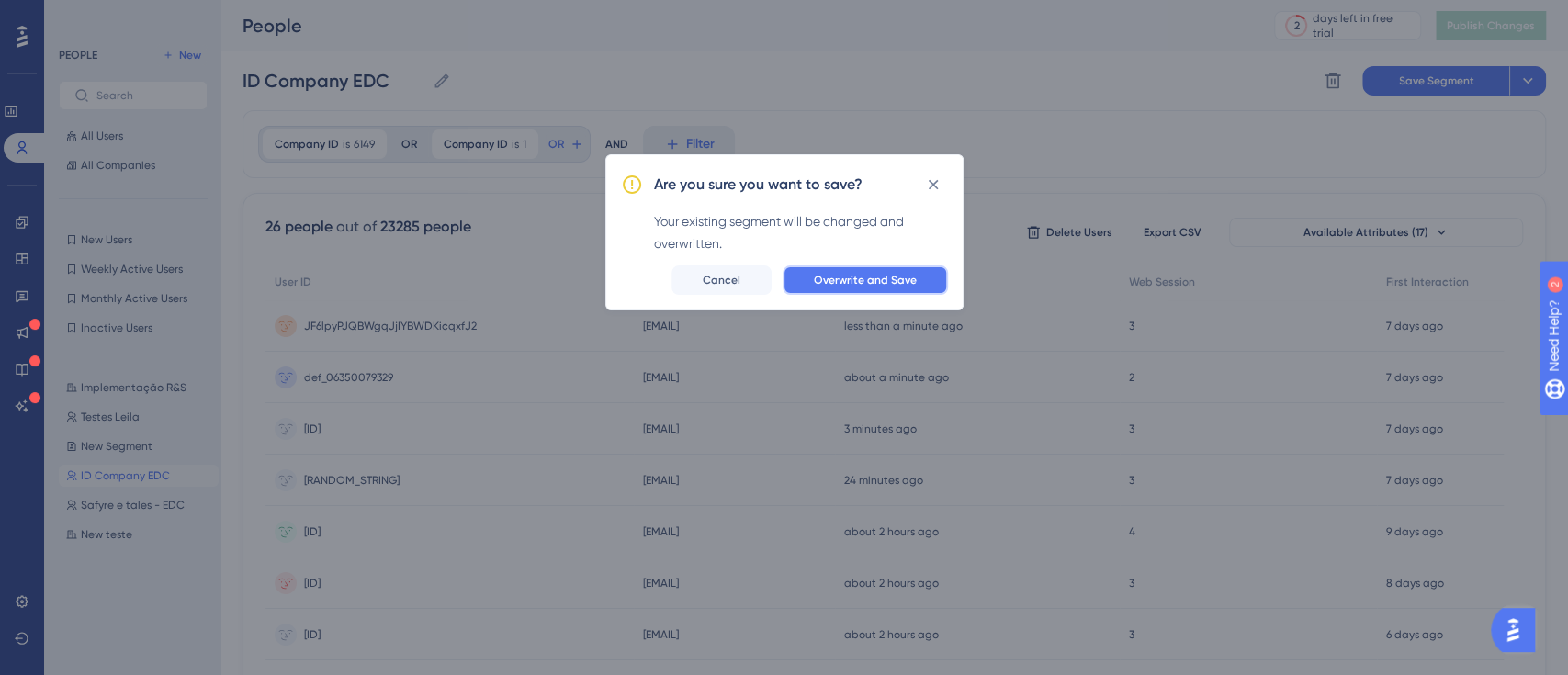 click on "Overwrite and Save" at bounding box center (865, 280) 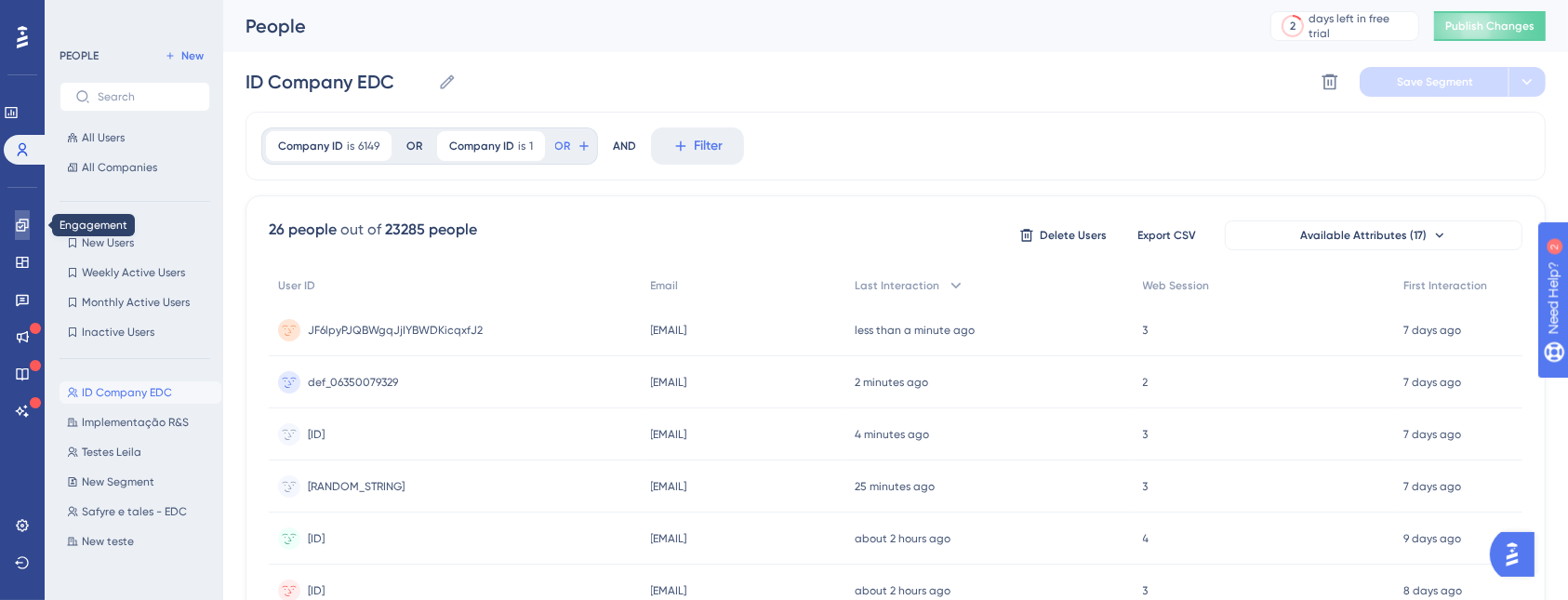 click 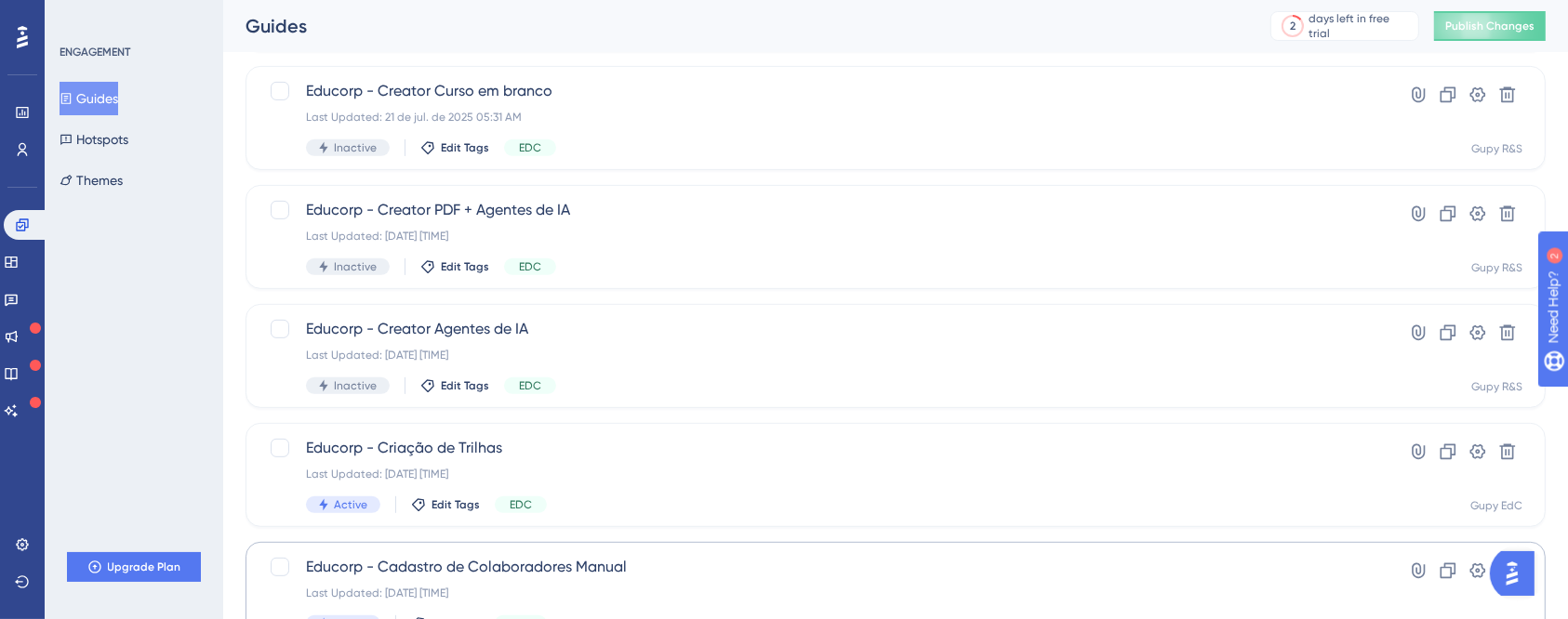 scroll, scrollTop: 831, scrollLeft: 0, axis: vertical 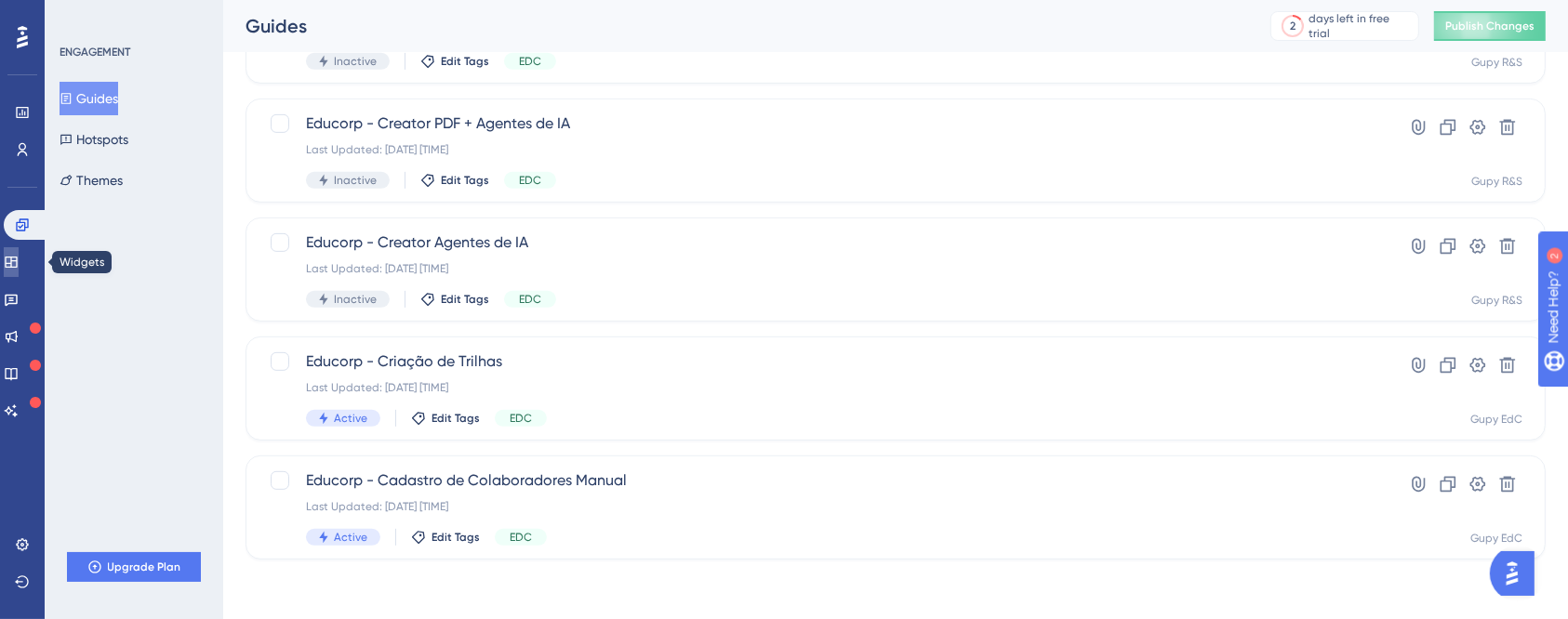 click at bounding box center [11, 262] 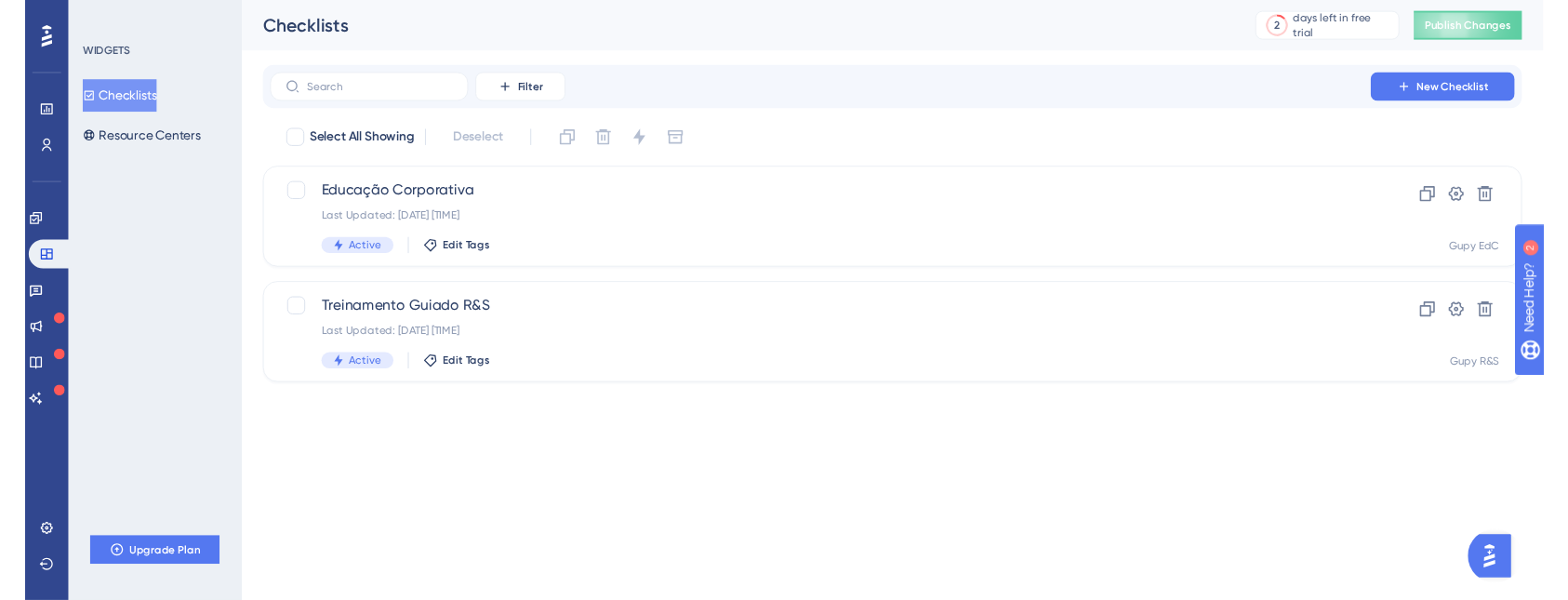 scroll, scrollTop: 0, scrollLeft: 0, axis: both 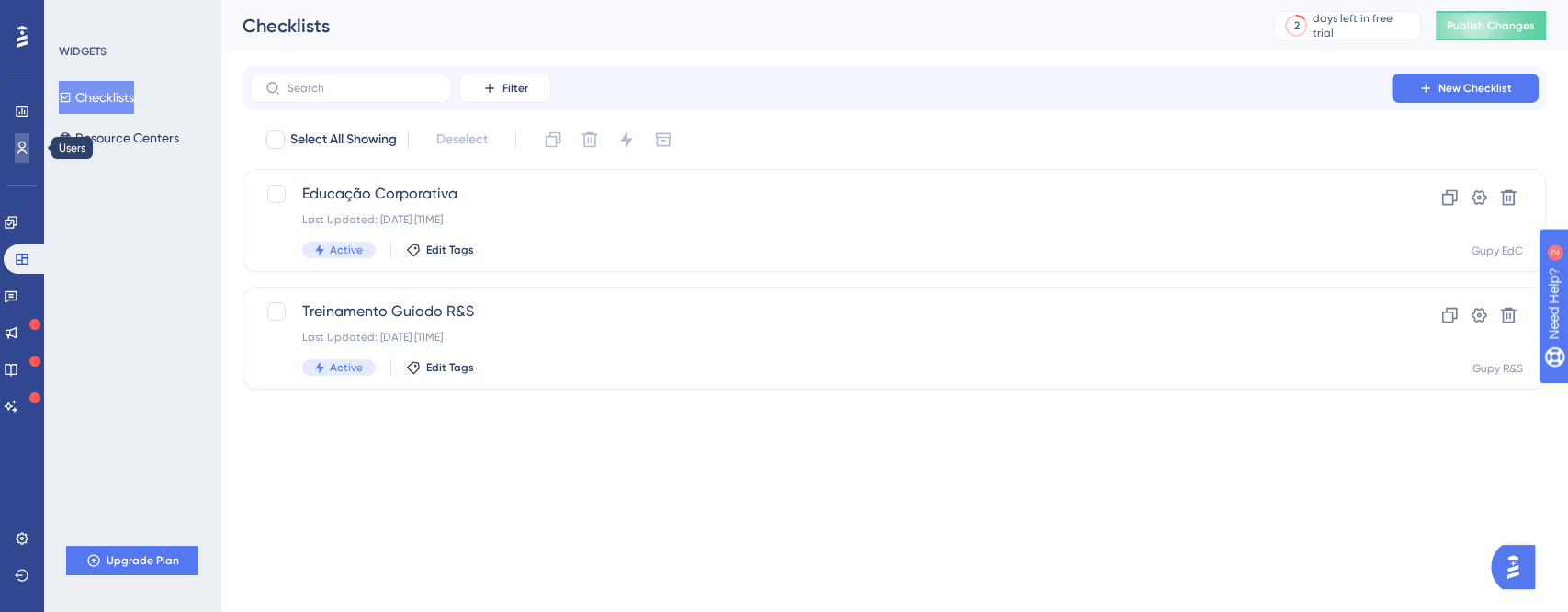 click at bounding box center (22, 148) 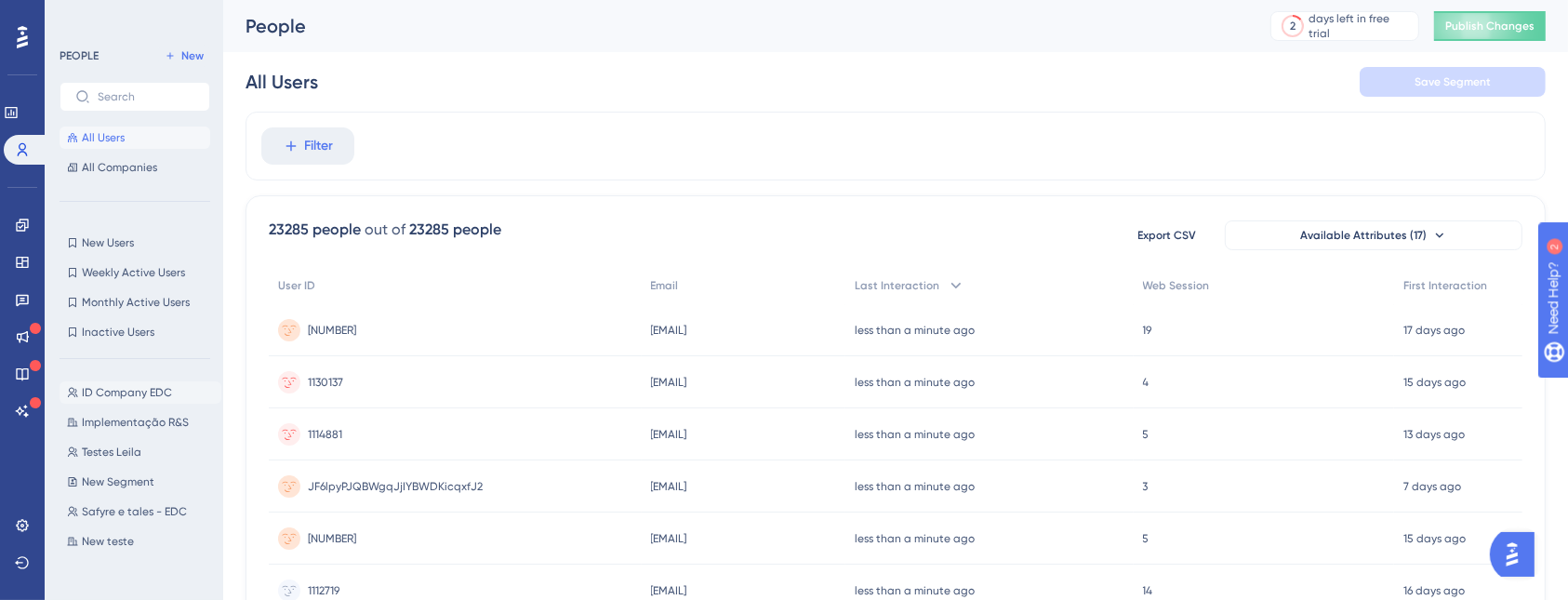 click on "ID Company EDC" at bounding box center [126, 393] 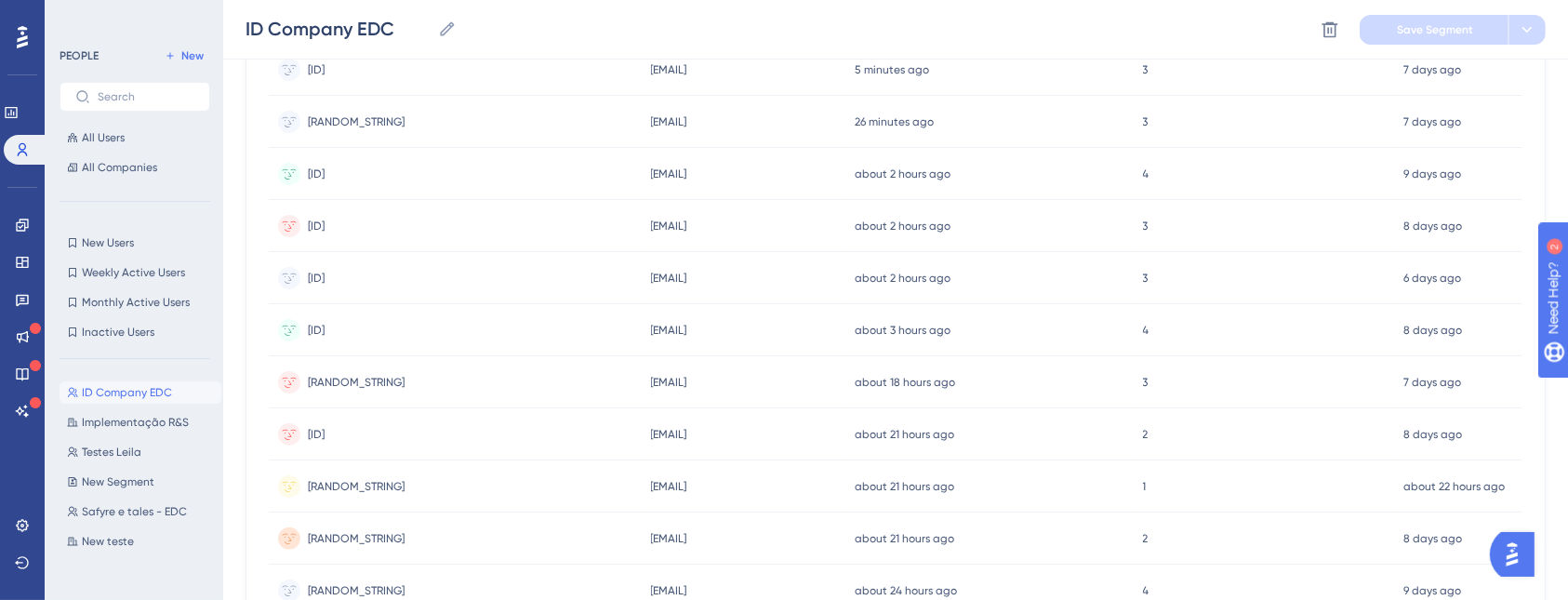 scroll, scrollTop: 0, scrollLeft: 0, axis: both 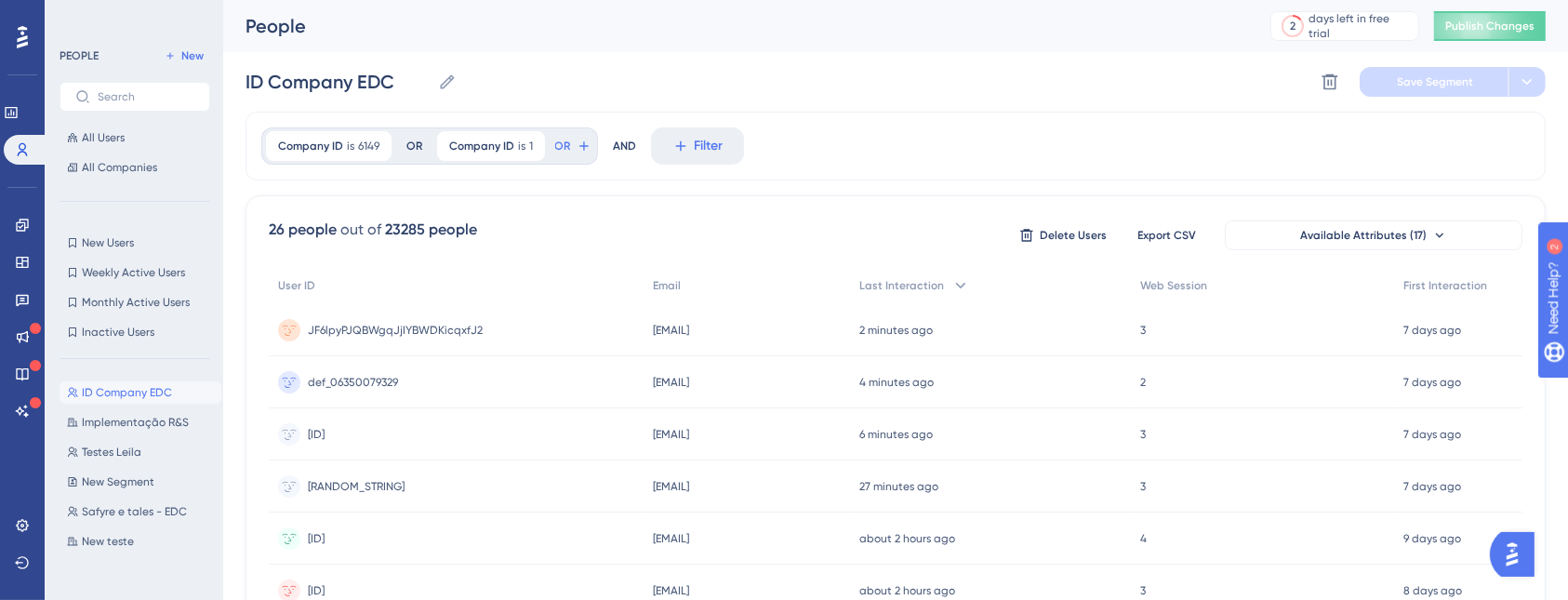 click on "Company ID is [NUMBER] [NUMBER] Remove OR Company ID is [NUMBER] [NUMBER] Remove OR AND Filter" at bounding box center [896, 146] 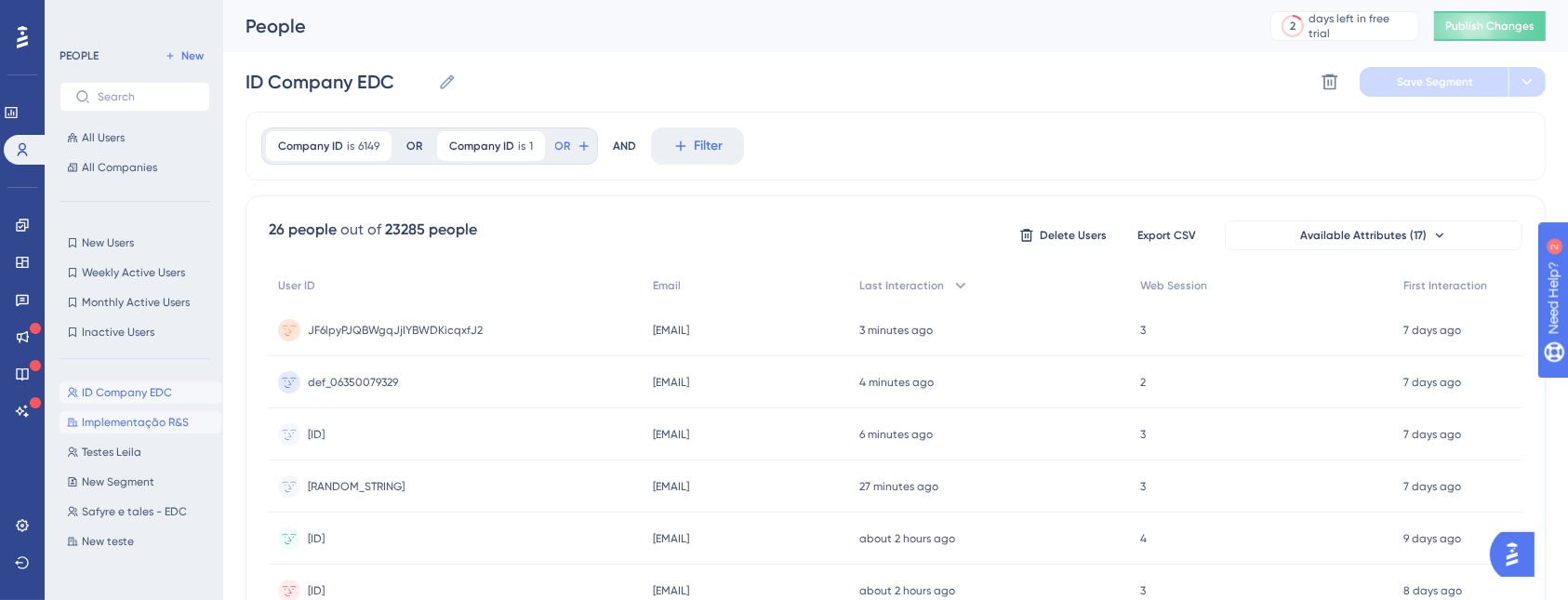 click on "Implementação R&S" at bounding box center [135, 422] 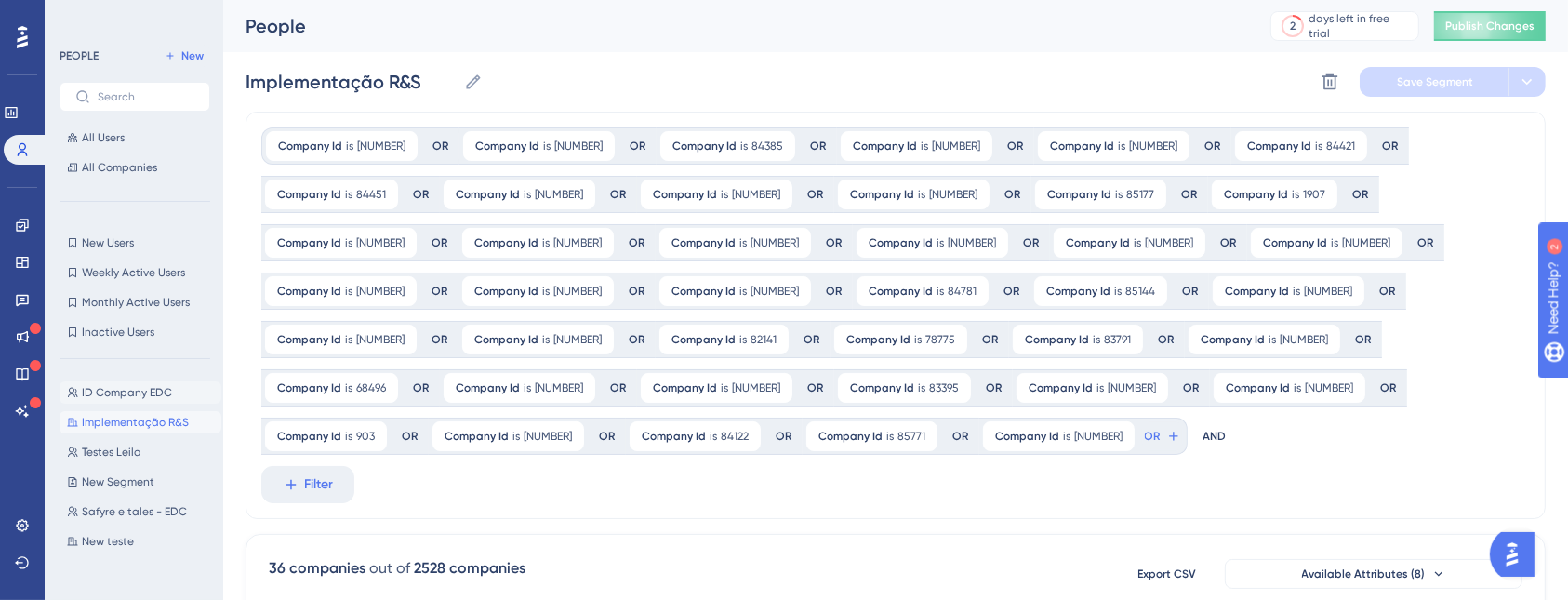 click on "ID Company EDC ID Company EDC" at bounding box center [140, 393] 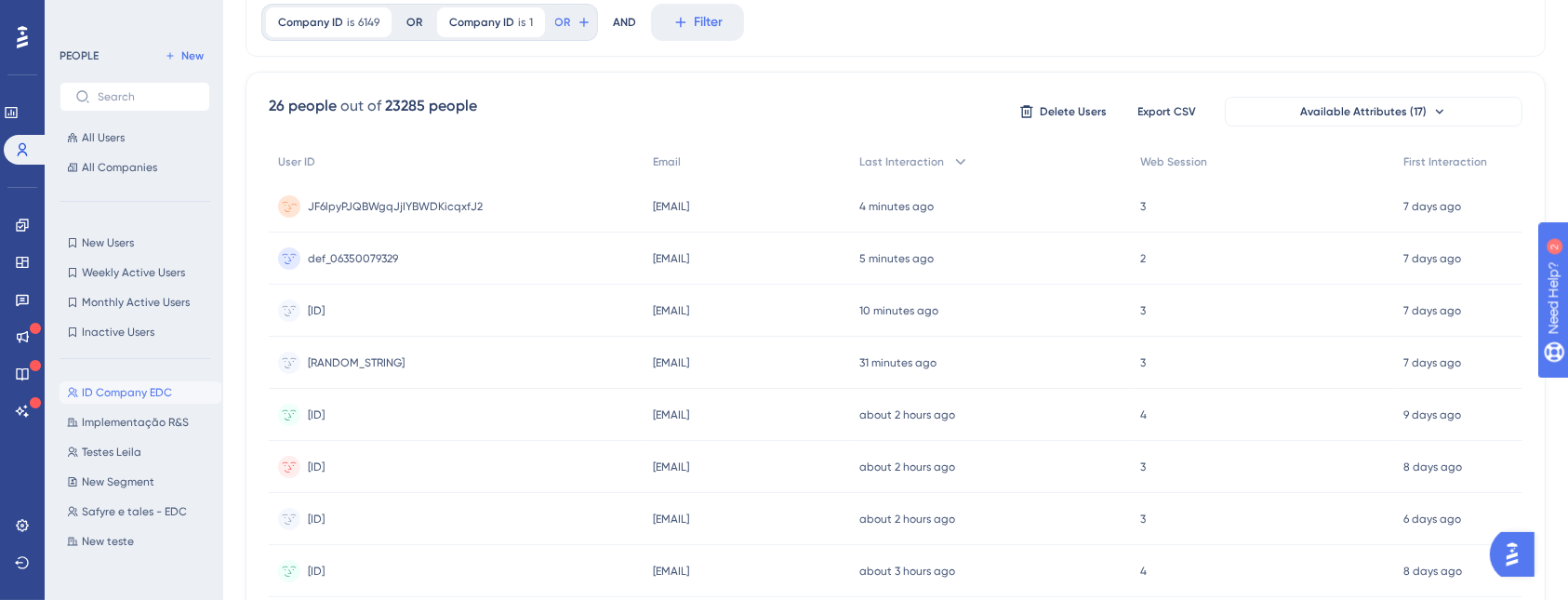 scroll, scrollTop: 0, scrollLeft: 0, axis: both 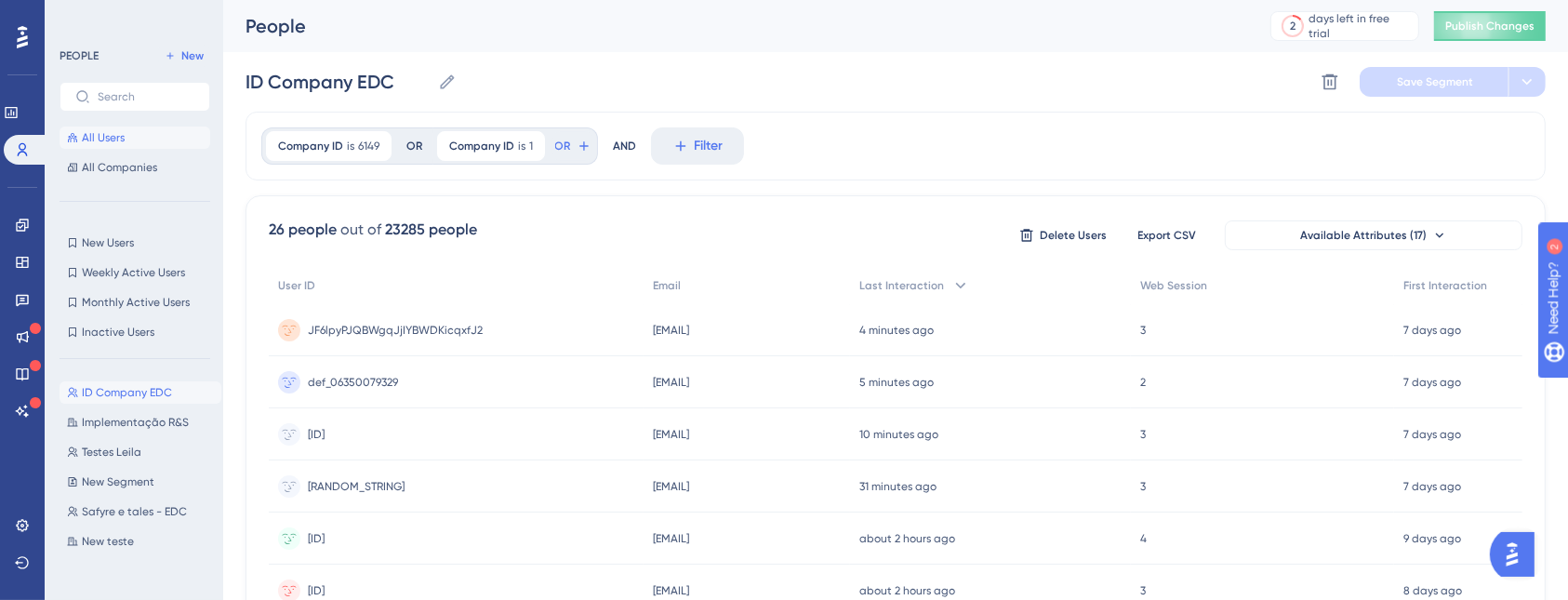 click on "All Users" at bounding box center (135, 138) 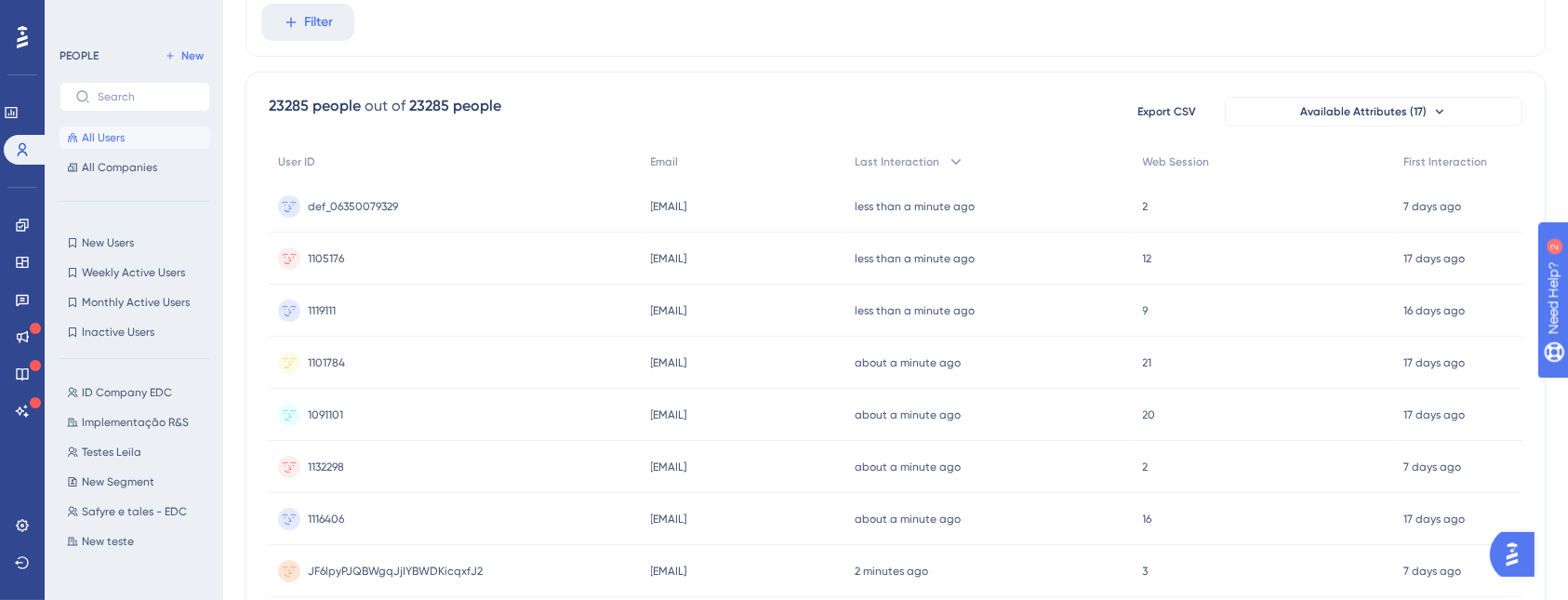 scroll, scrollTop: 0, scrollLeft: 0, axis: both 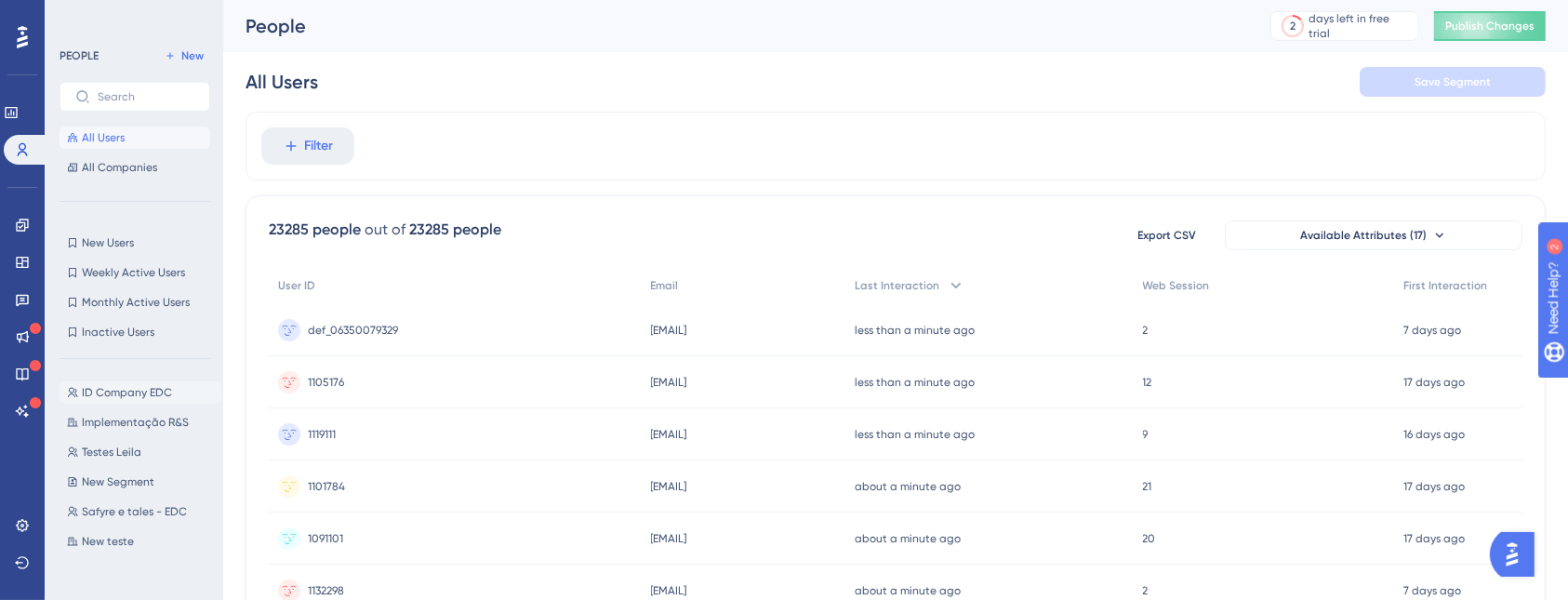 click on "ID Company EDC ID Company EDC" at bounding box center (140, 393) 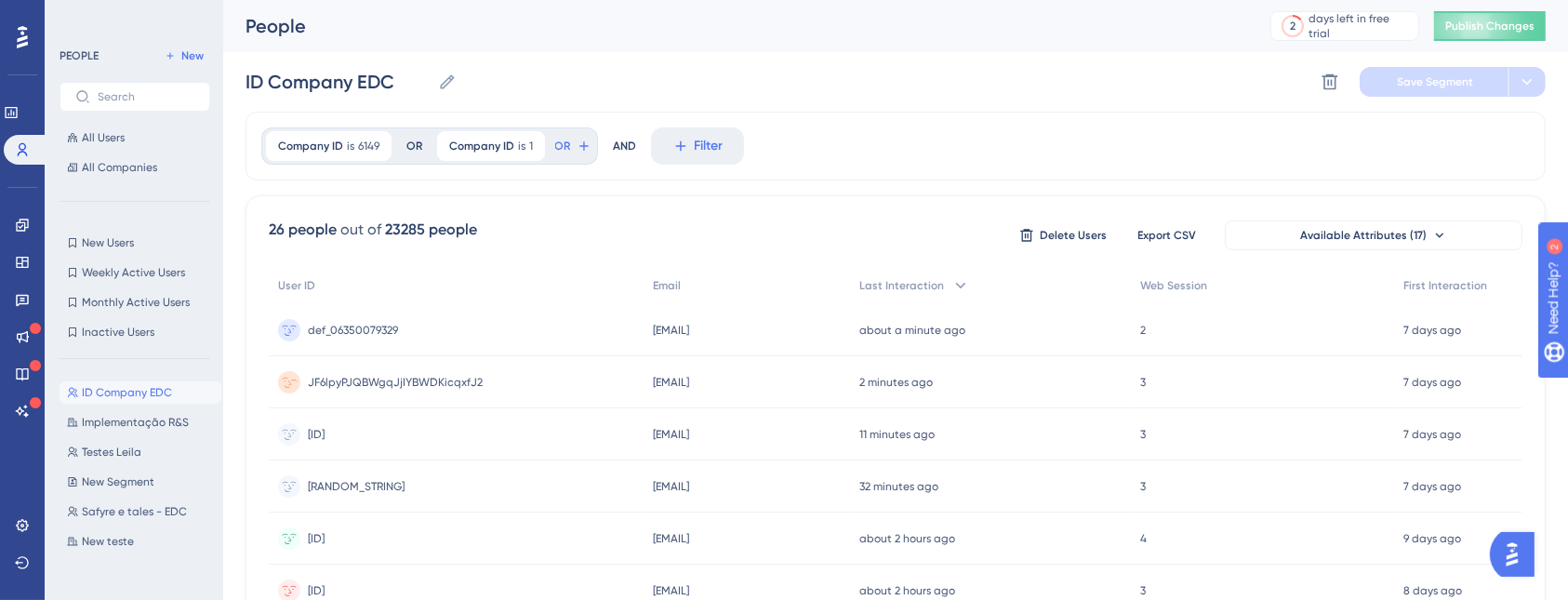 click on "JF6lpyPJQBWgqJjIYBWDKicqxfJ2" at bounding box center [395, 382] 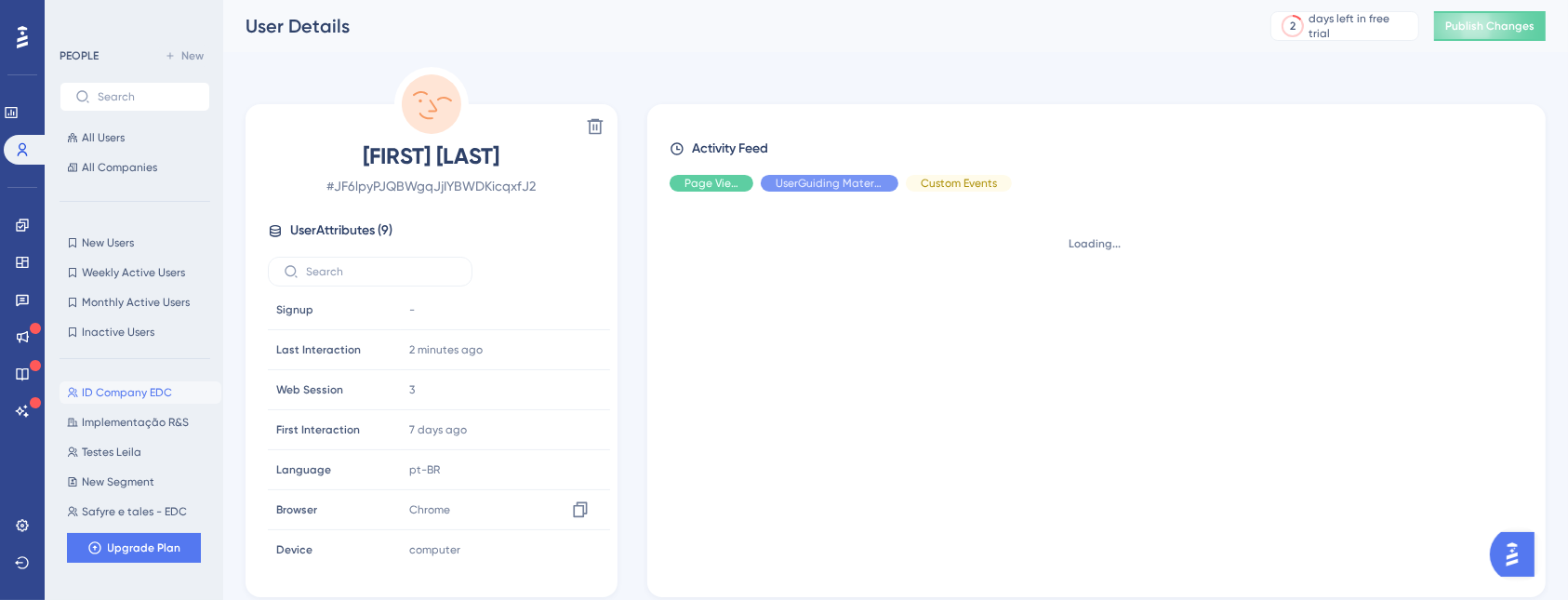 scroll, scrollTop: 85, scrollLeft: 0, axis: vertical 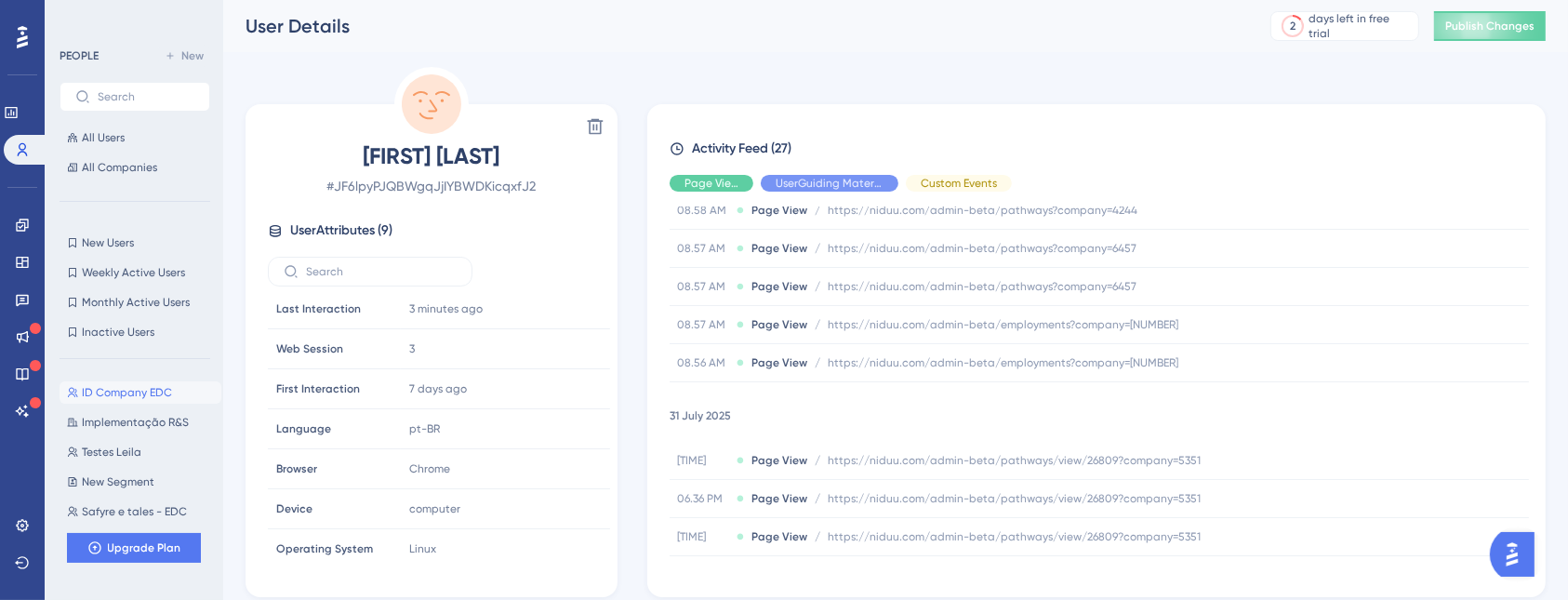 click on "ID Company EDC" at bounding box center [126, 393] 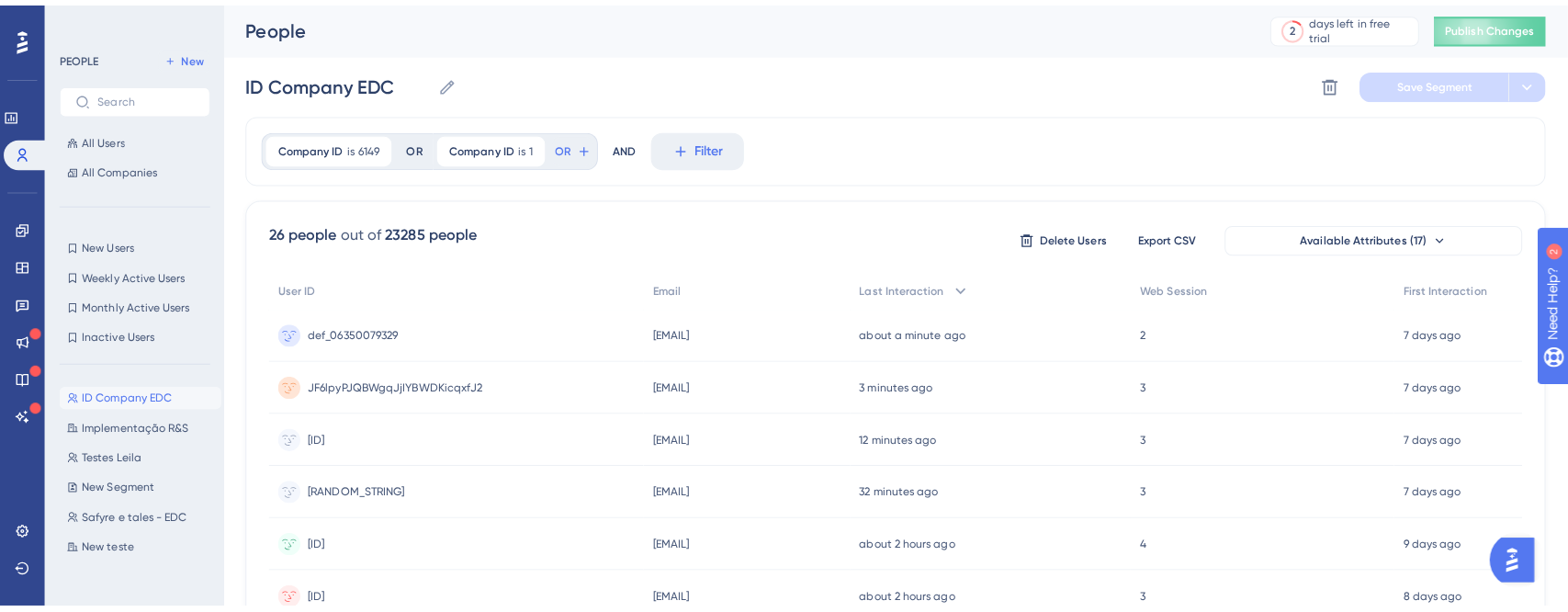 scroll, scrollTop: 0, scrollLeft: 0, axis: both 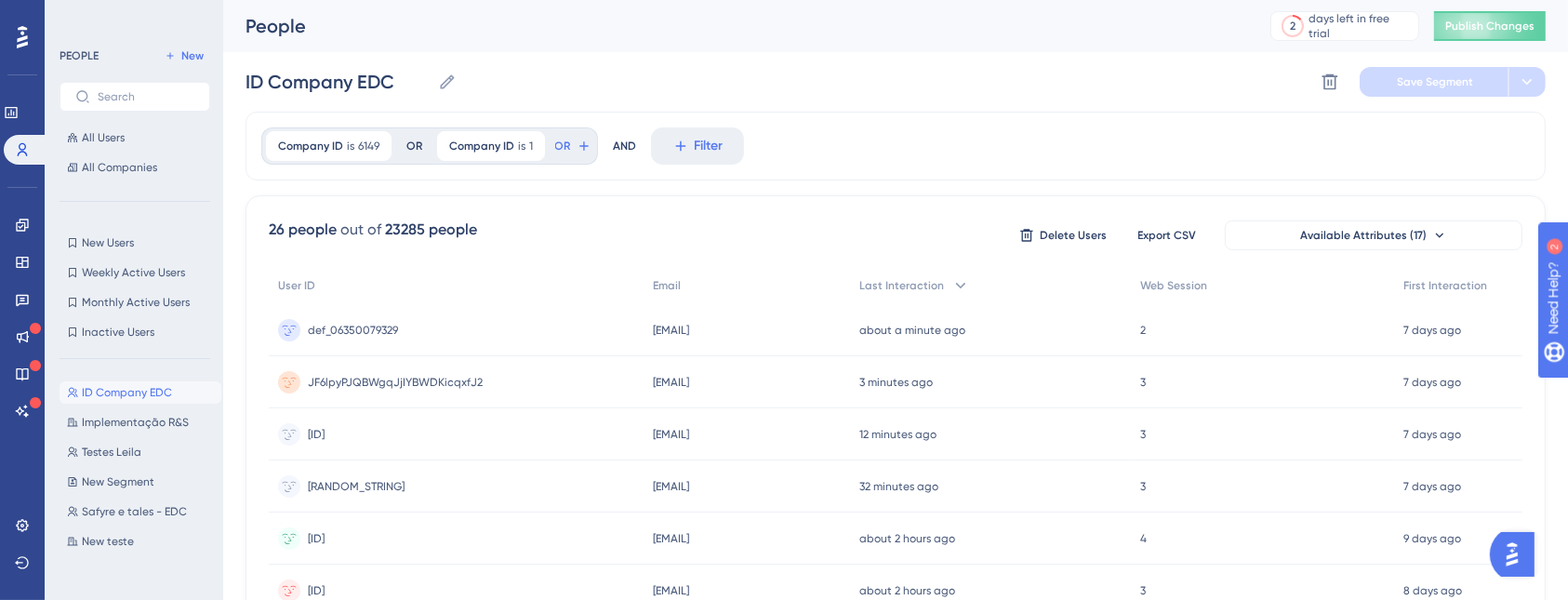 click on "[EMAIL]" at bounding box center [671, 330] 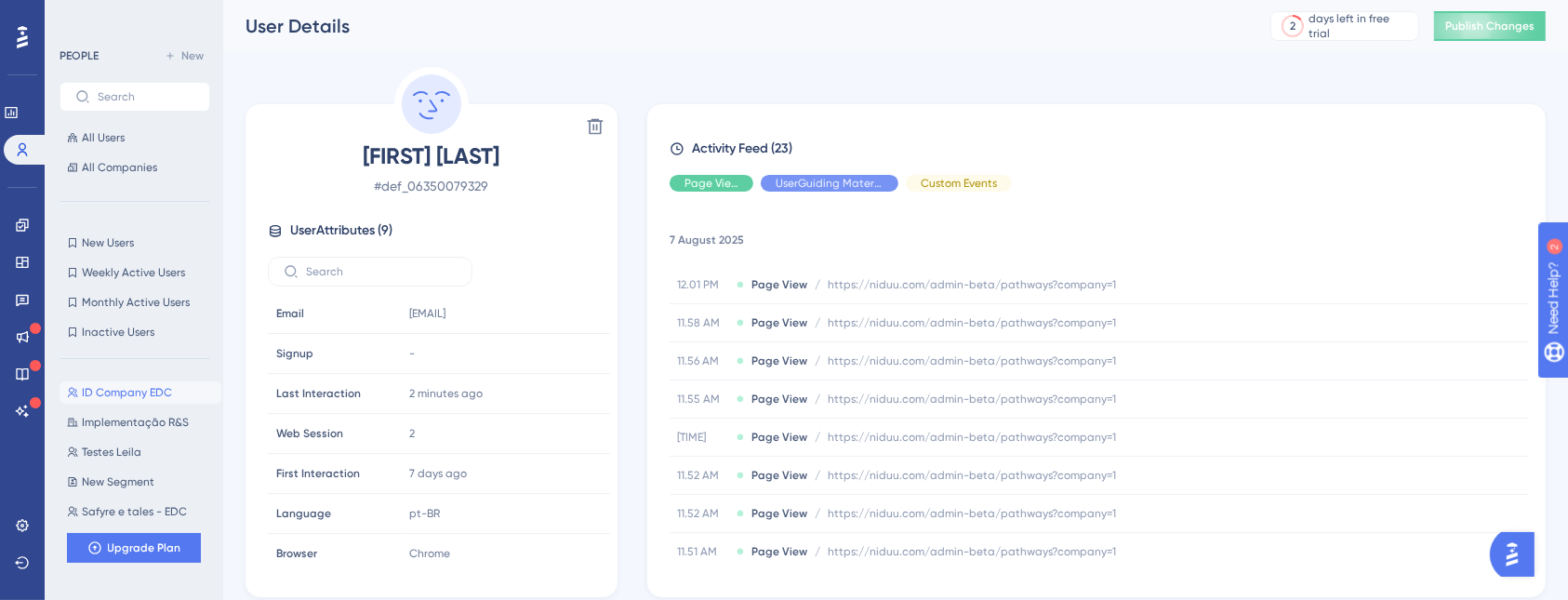 click on "ID Company EDC ID Company EDC" at bounding box center [140, 393] 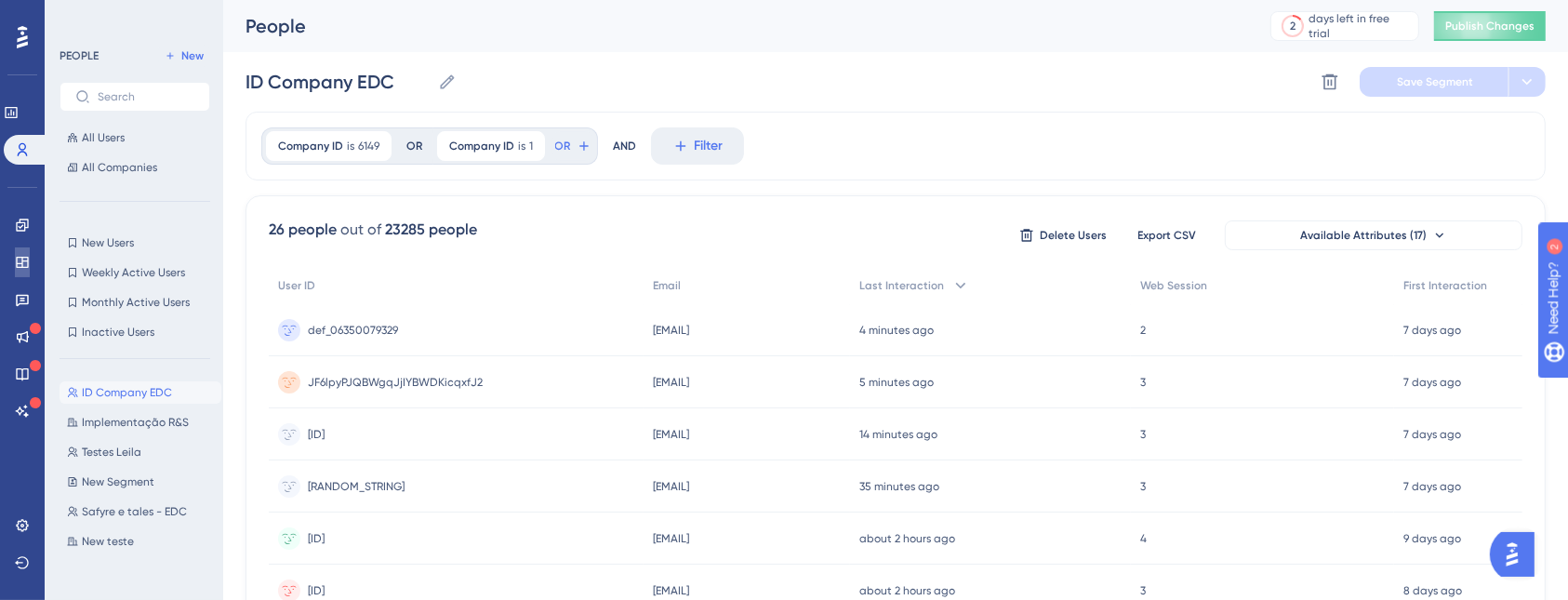 click at bounding box center [22, 262] 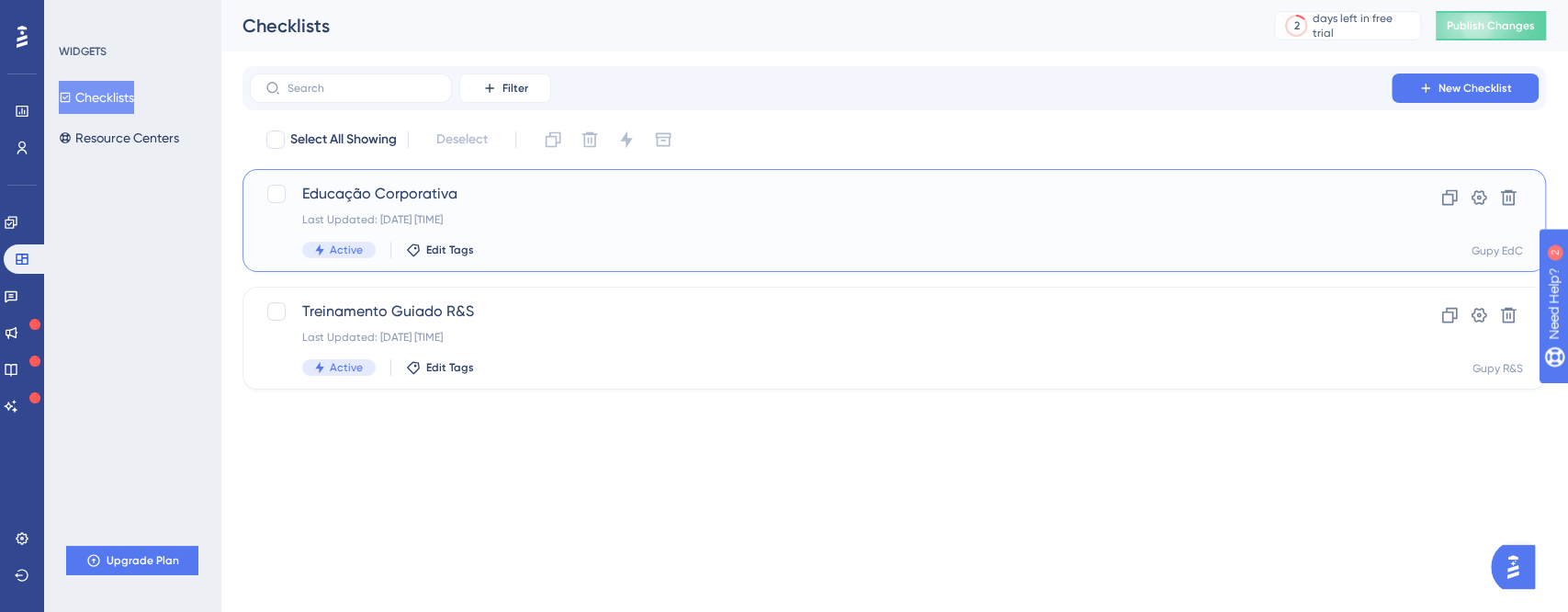 click on "Educação Corporativa" at bounding box center [820, 194] 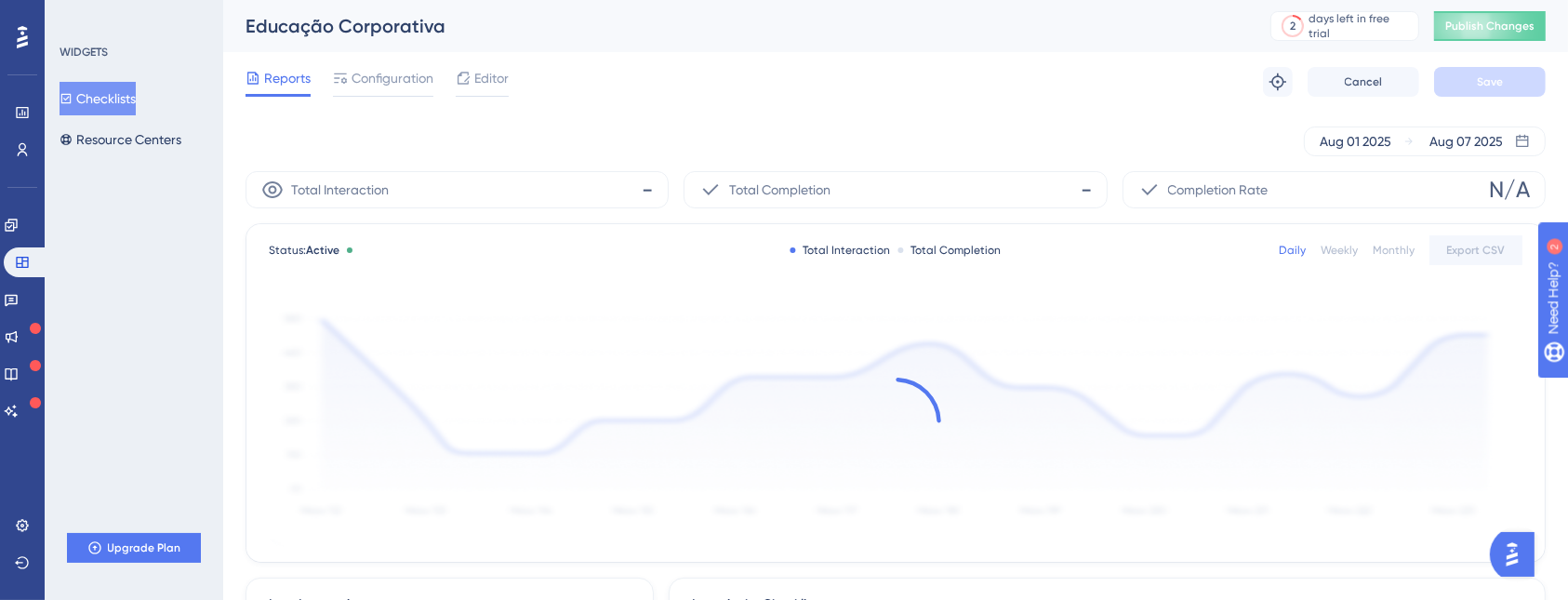 click on "Reports Configuration Editor Troubleshoot Cancel Save" at bounding box center [896, 82] 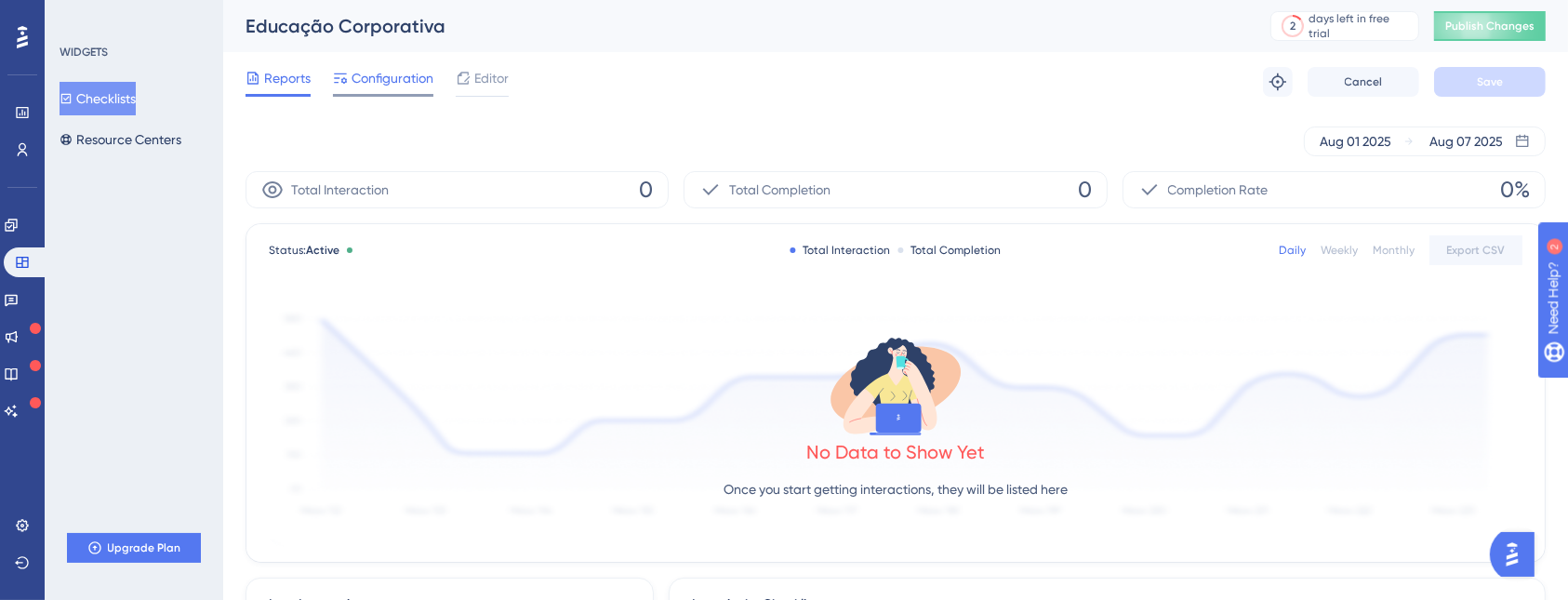 click on "Configuration" at bounding box center (392, 78) 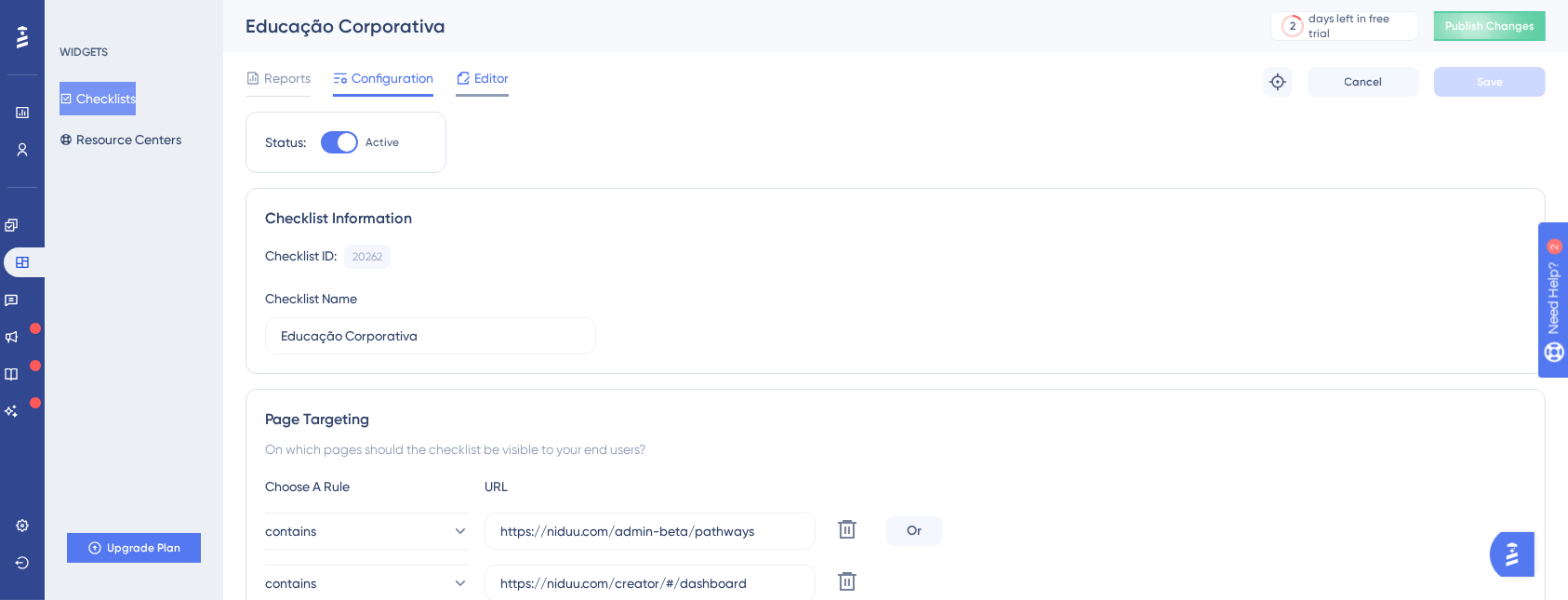 click on "Editor" at bounding box center (491, 78) 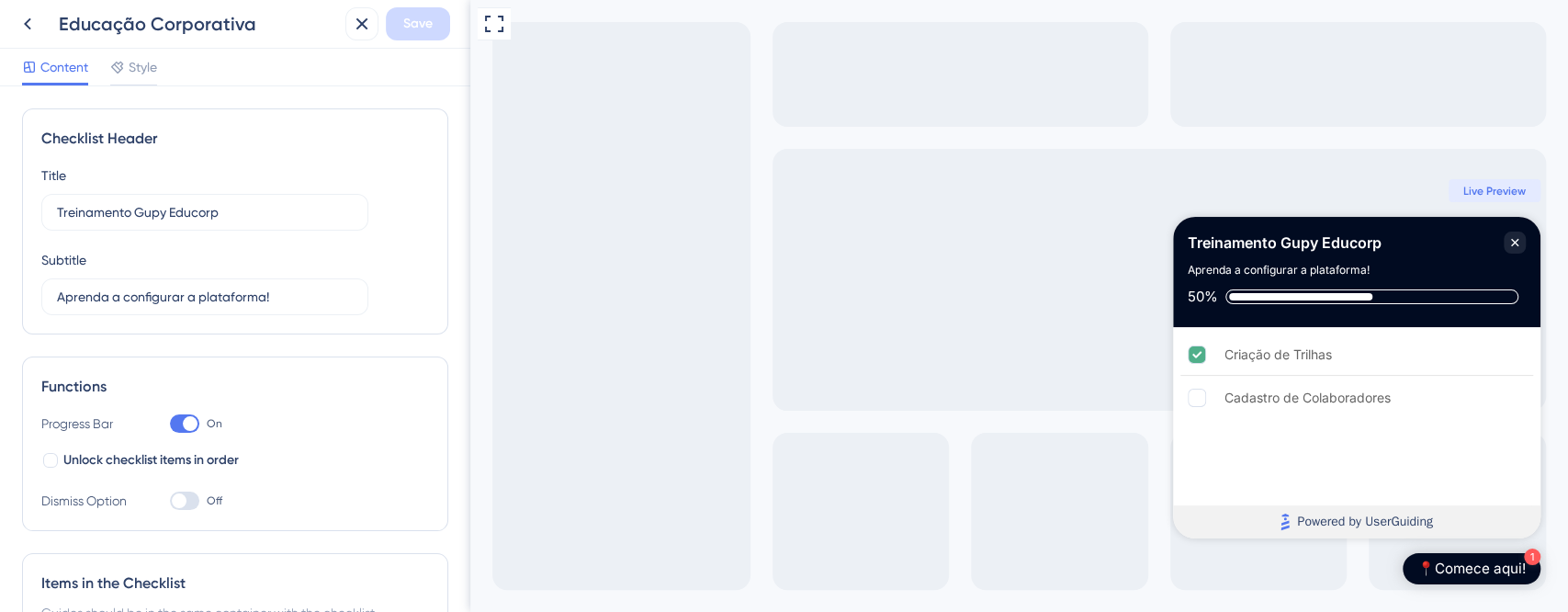 scroll, scrollTop: 0, scrollLeft: 0, axis: both 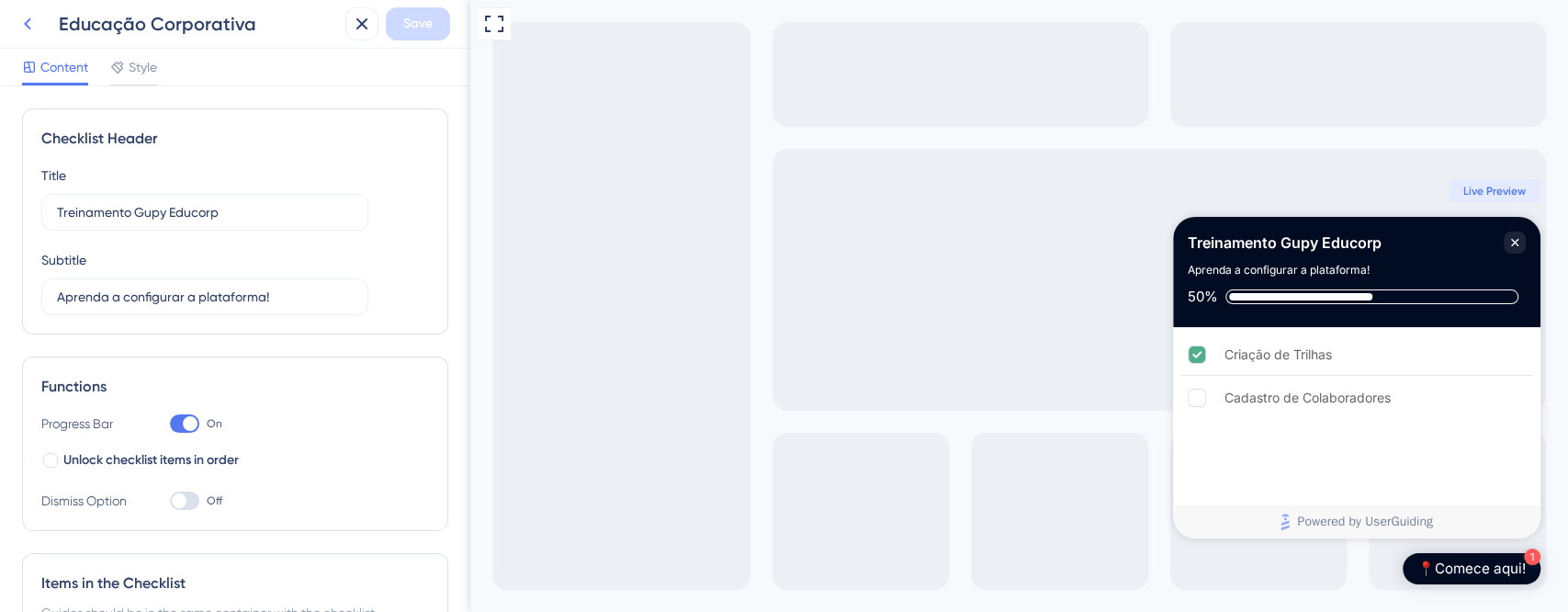 click 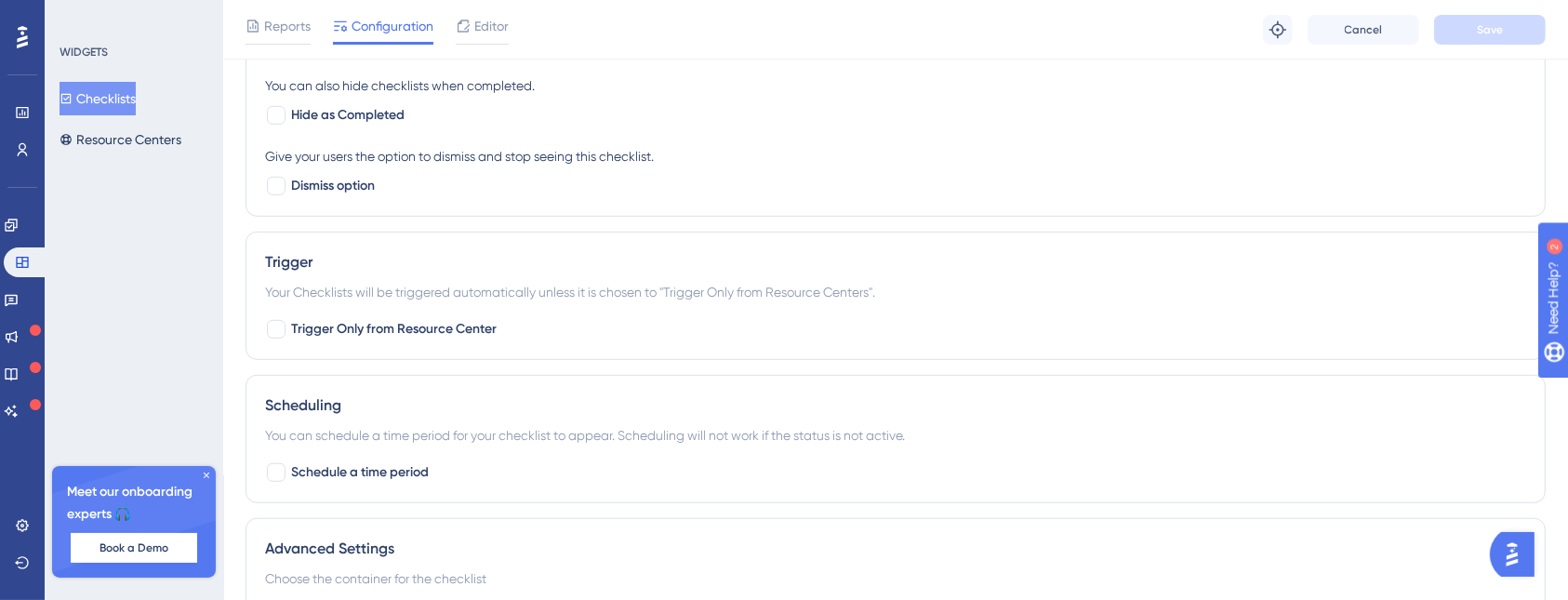 scroll, scrollTop: 865, scrollLeft: 0, axis: vertical 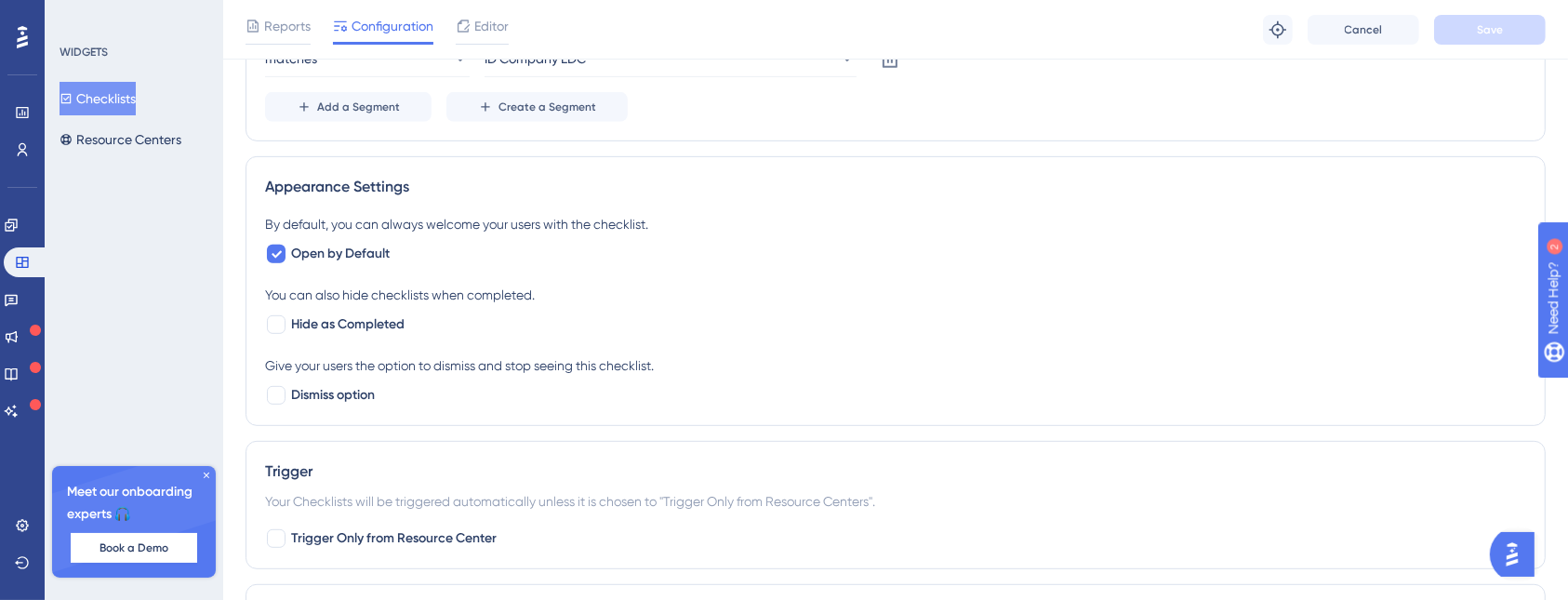 click on "Meet our onboarding experts 🎧 Book a Demo" at bounding box center [134, 522] 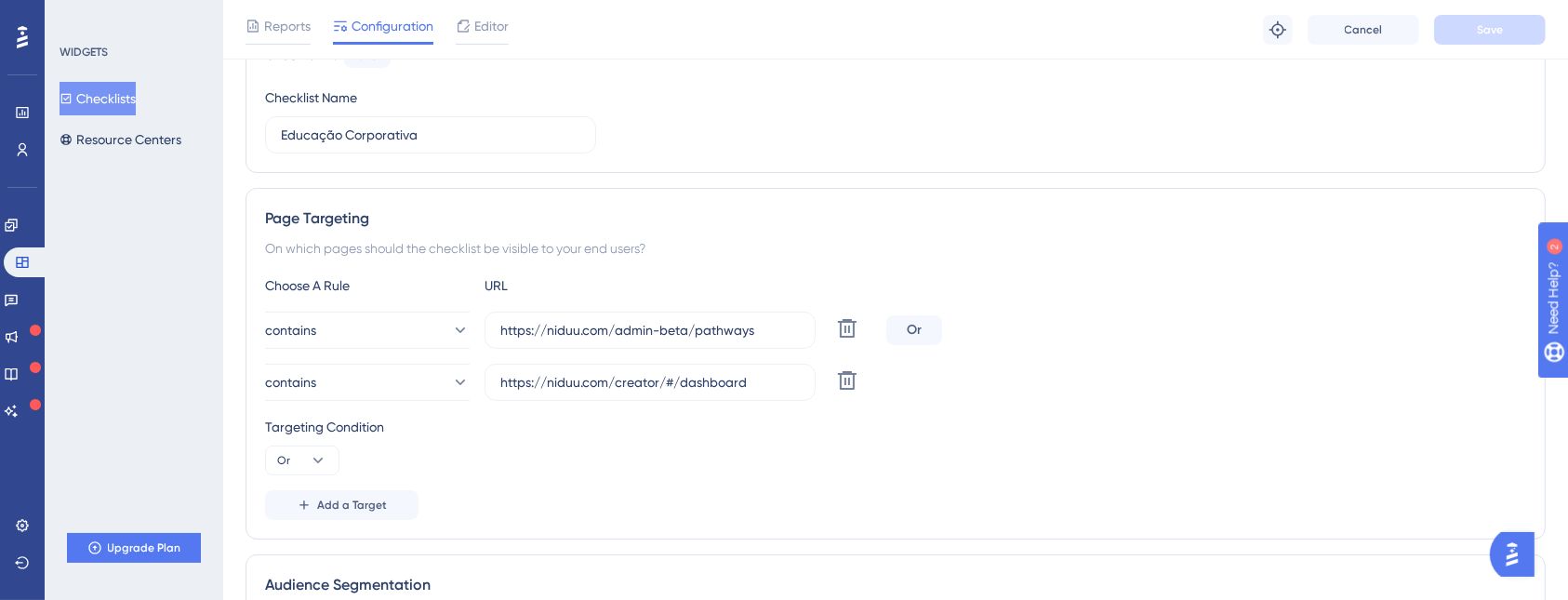 scroll, scrollTop: 0, scrollLeft: 0, axis: both 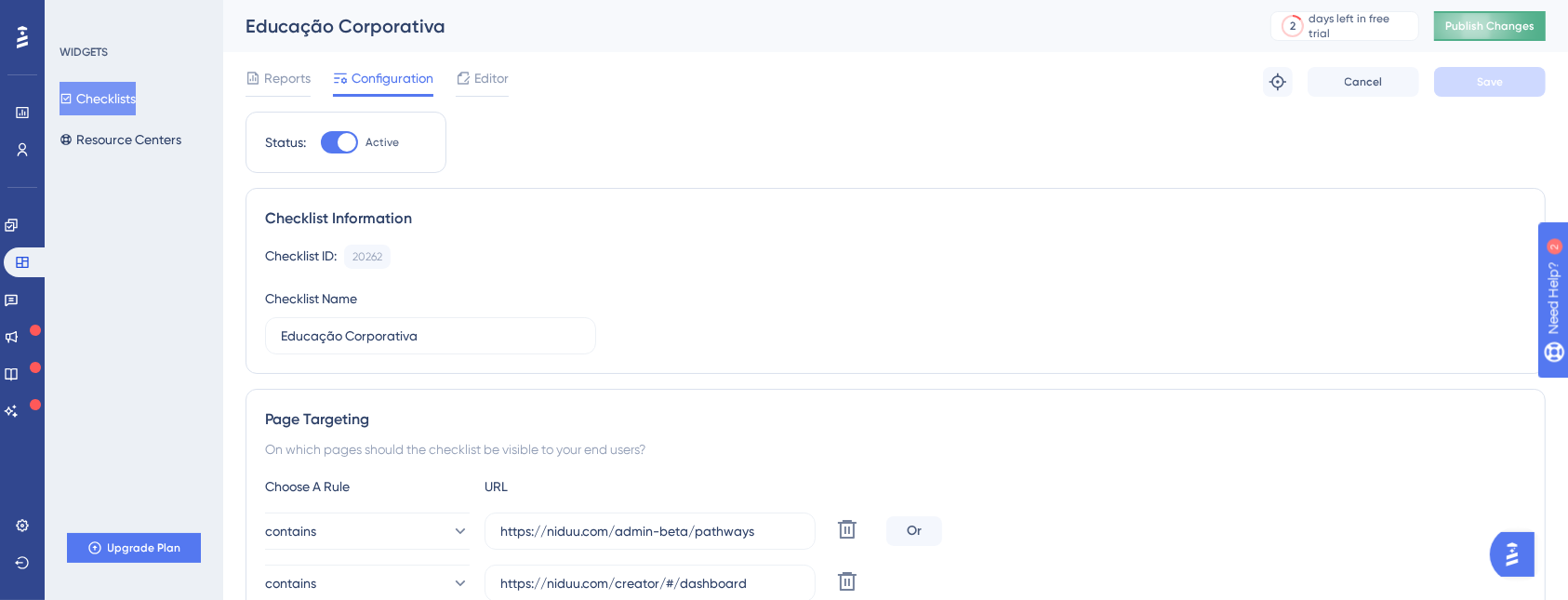 click on "Publish Changes" at bounding box center (1490, 26) 